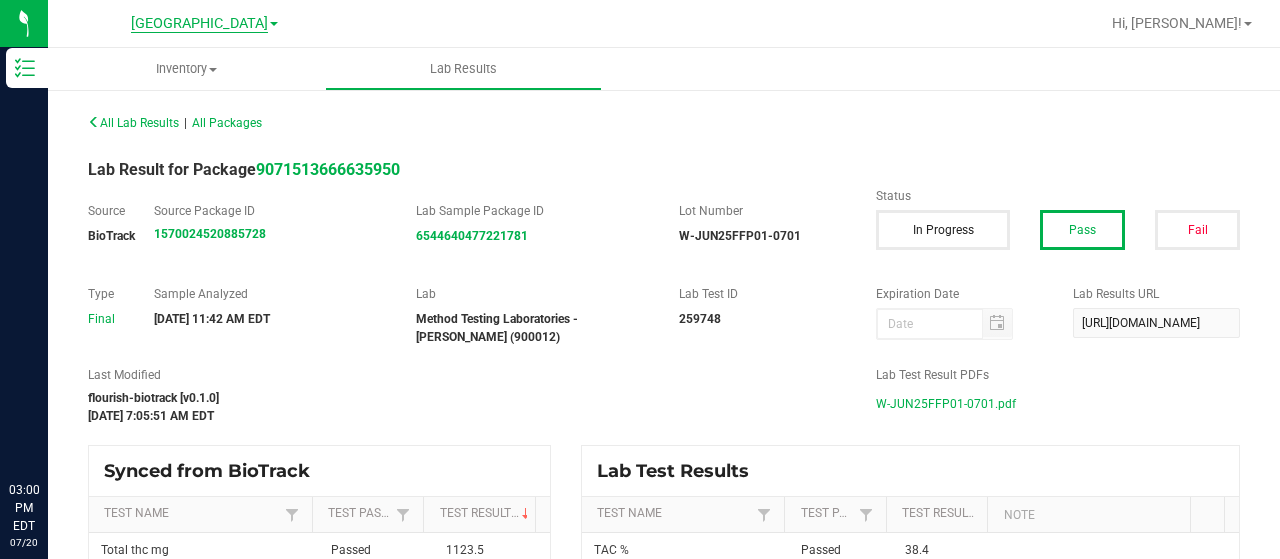 scroll, scrollTop: 0, scrollLeft: 0, axis: both 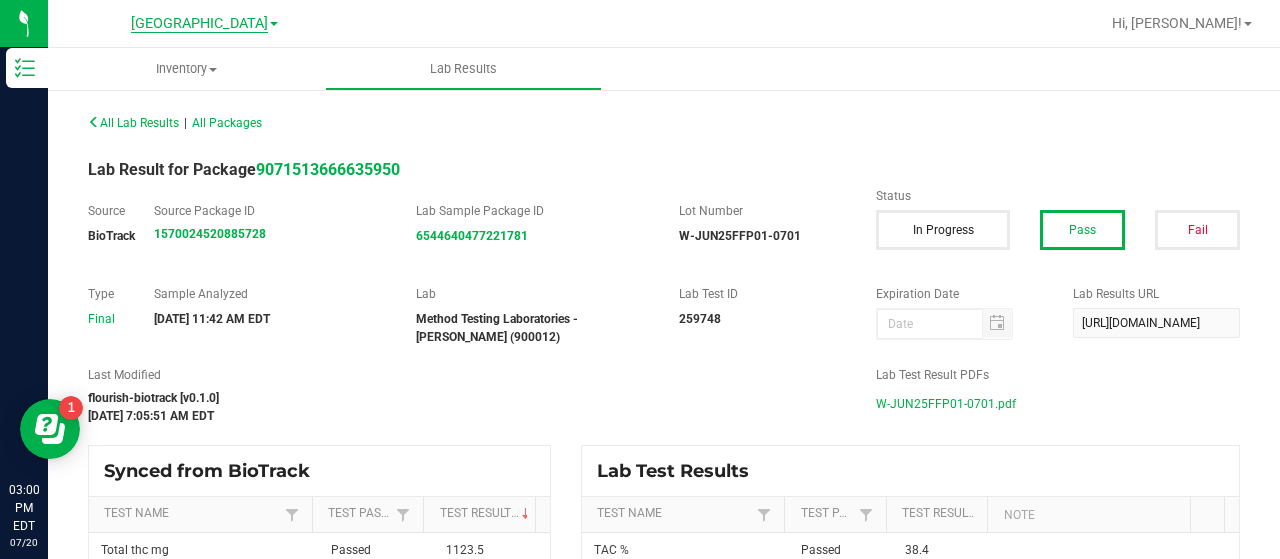 click on "[GEOGRAPHIC_DATA]" at bounding box center [199, 24] 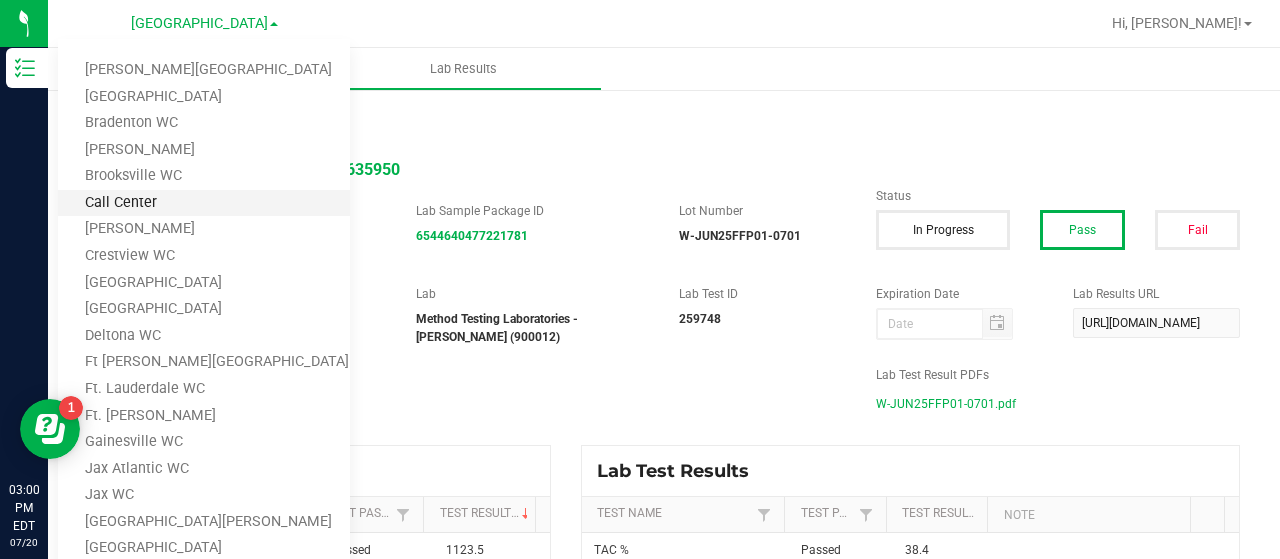 click on "Call Center" at bounding box center (204, 203) 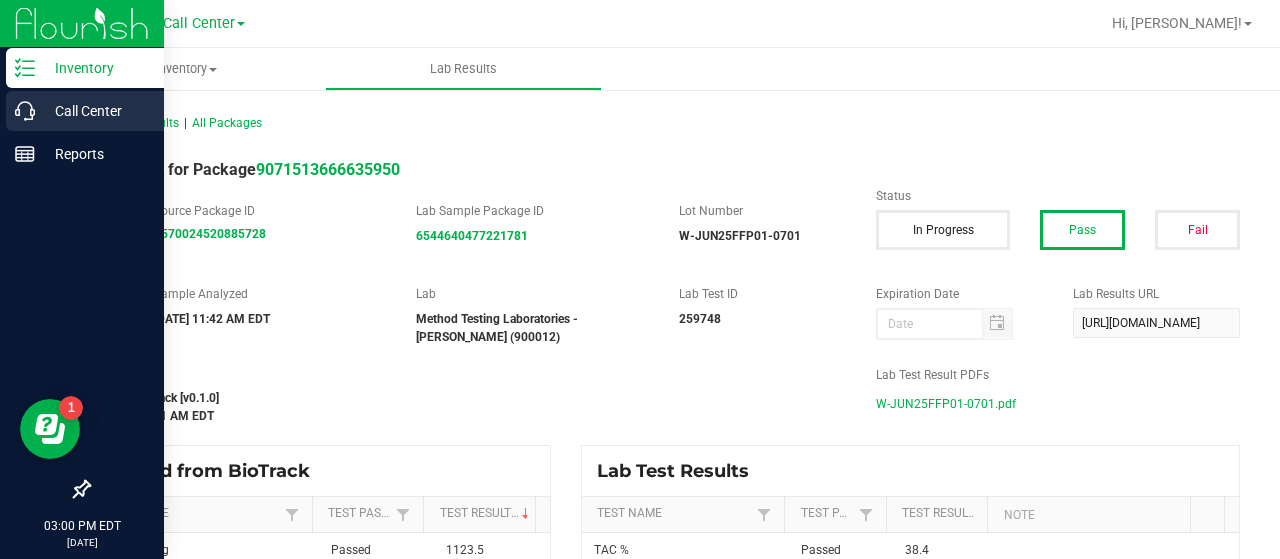 click 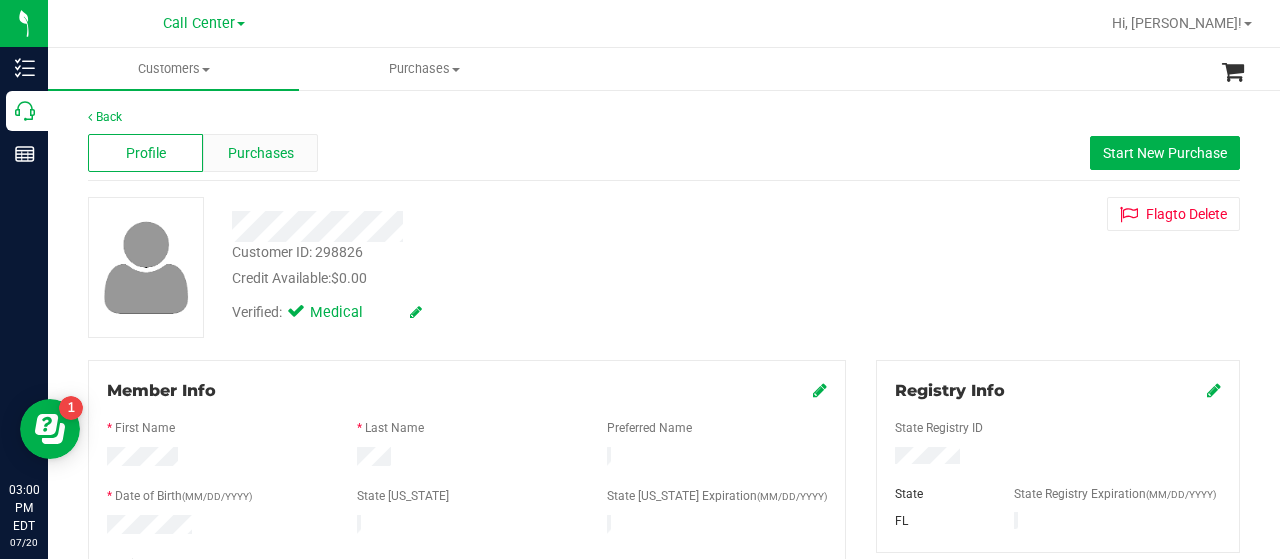 click on "Purchases" at bounding box center (260, 153) 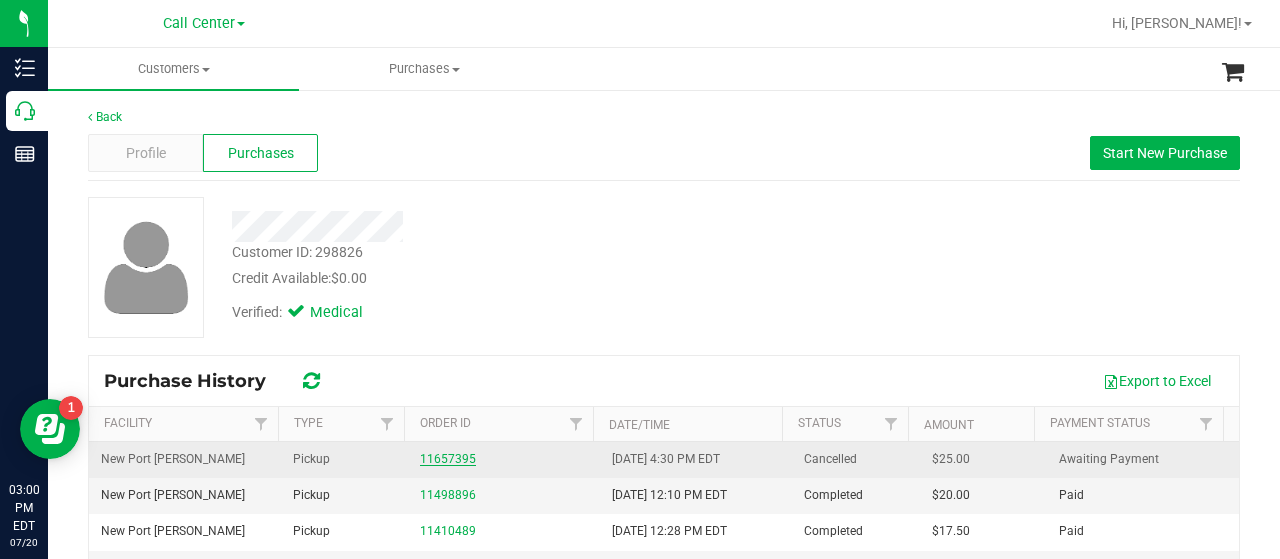 click on "11657395" at bounding box center [448, 459] 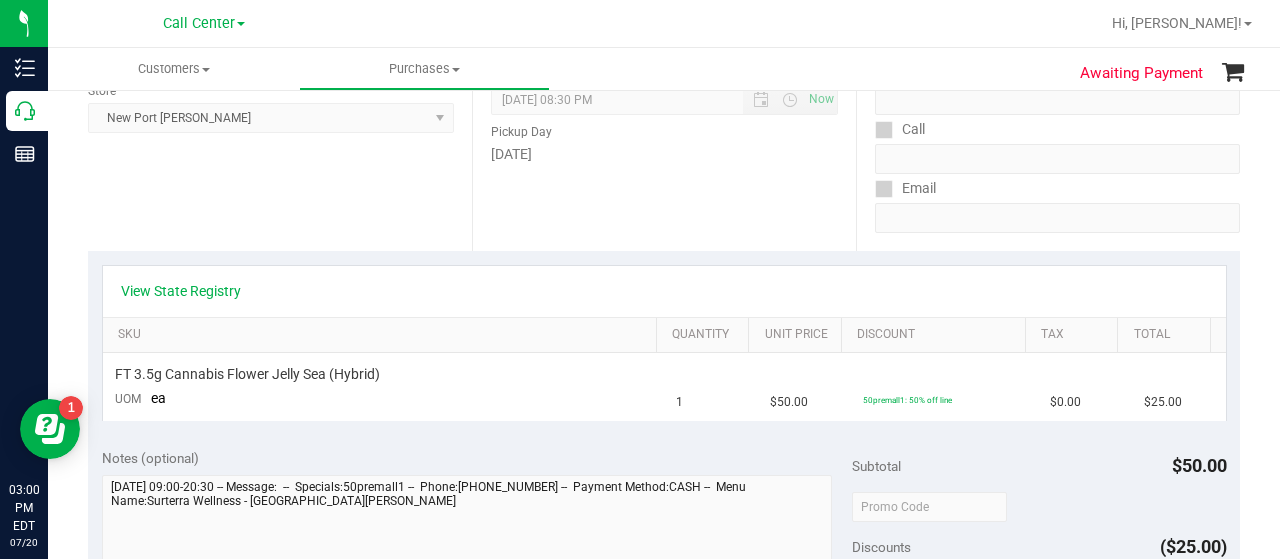 scroll, scrollTop: 289, scrollLeft: 0, axis: vertical 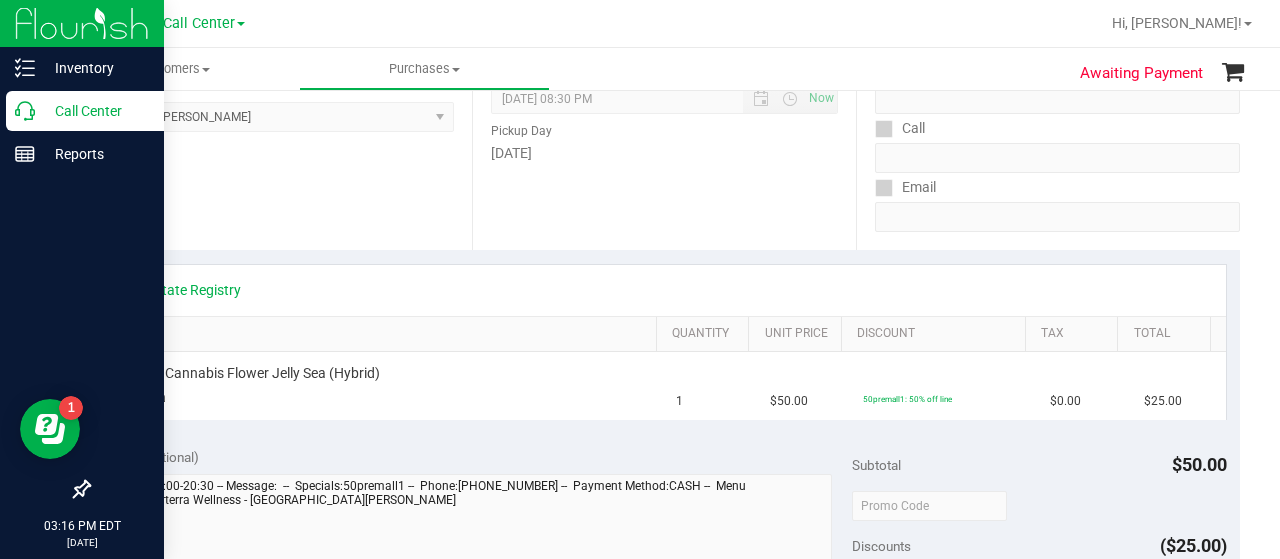 click on "Call Center" at bounding box center [95, 111] 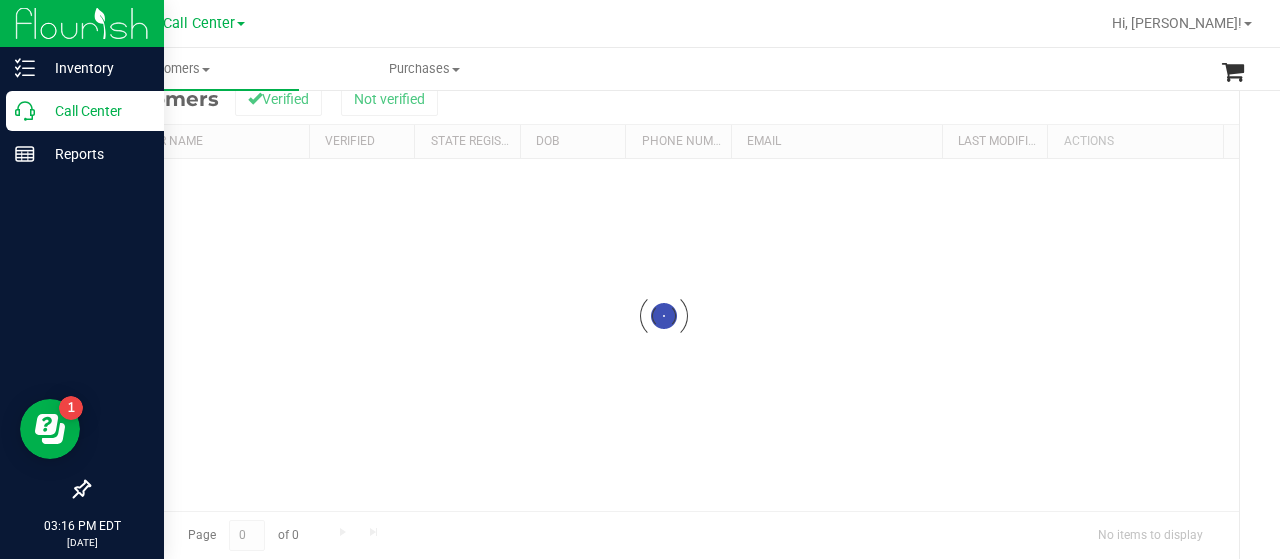 scroll, scrollTop: 0, scrollLeft: 0, axis: both 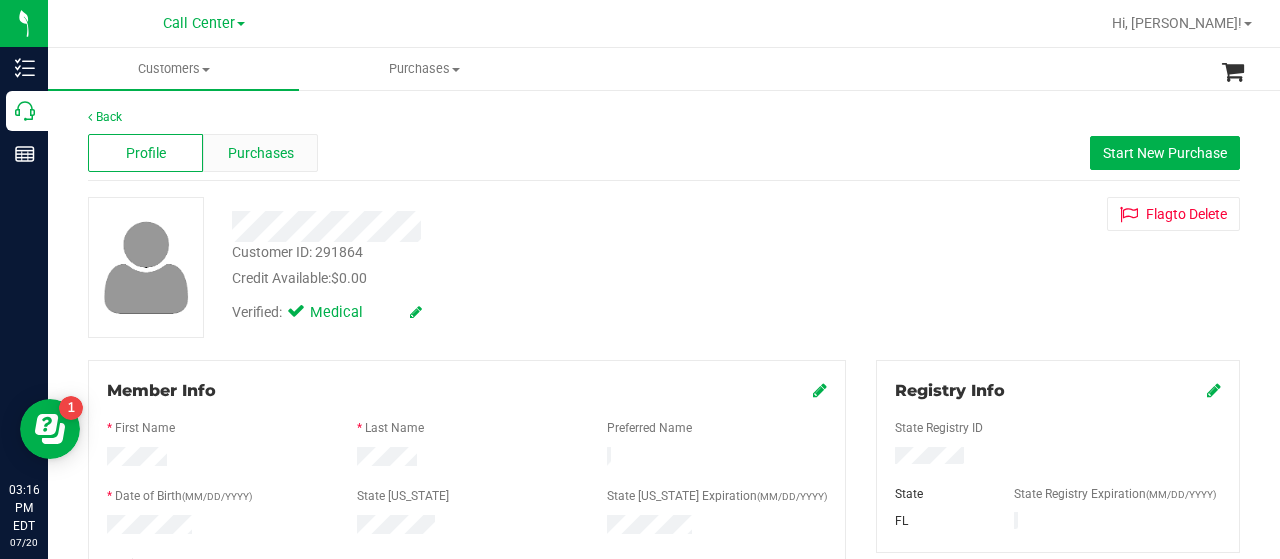 click on "Purchases" at bounding box center (260, 153) 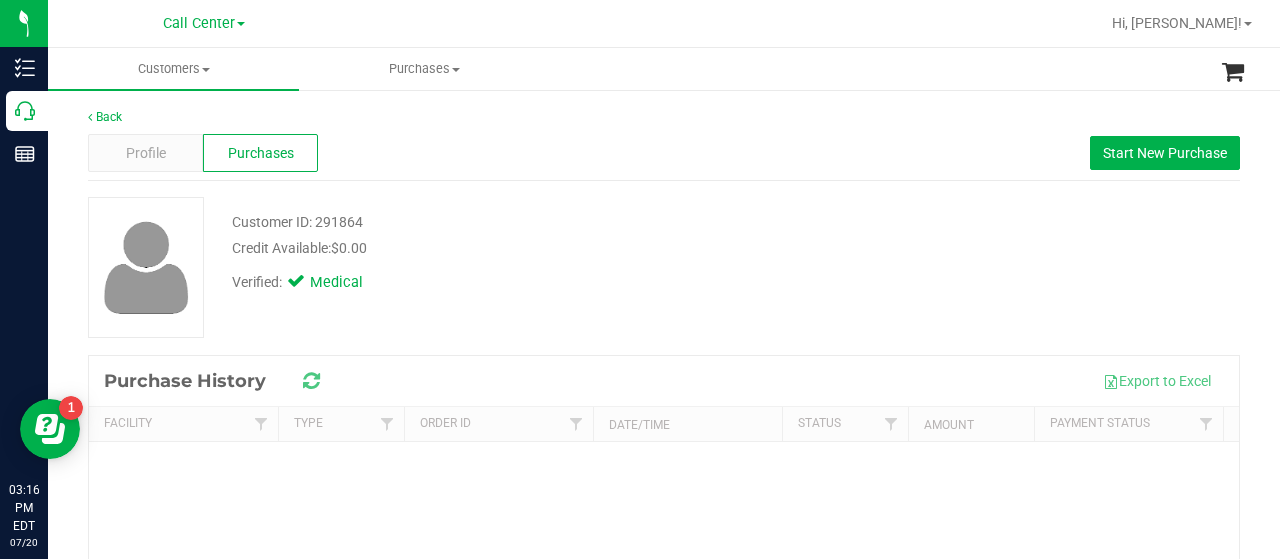 scroll, scrollTop: 0, scrollLeft: 0, axis: both 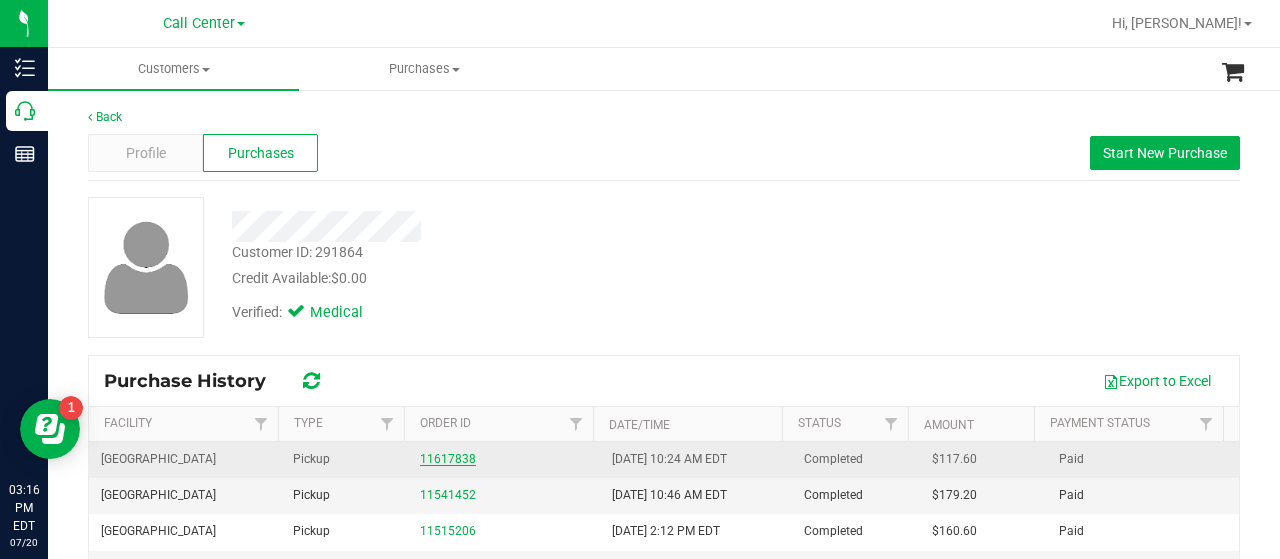 click on "11617838" at bounding box center [448, 459] 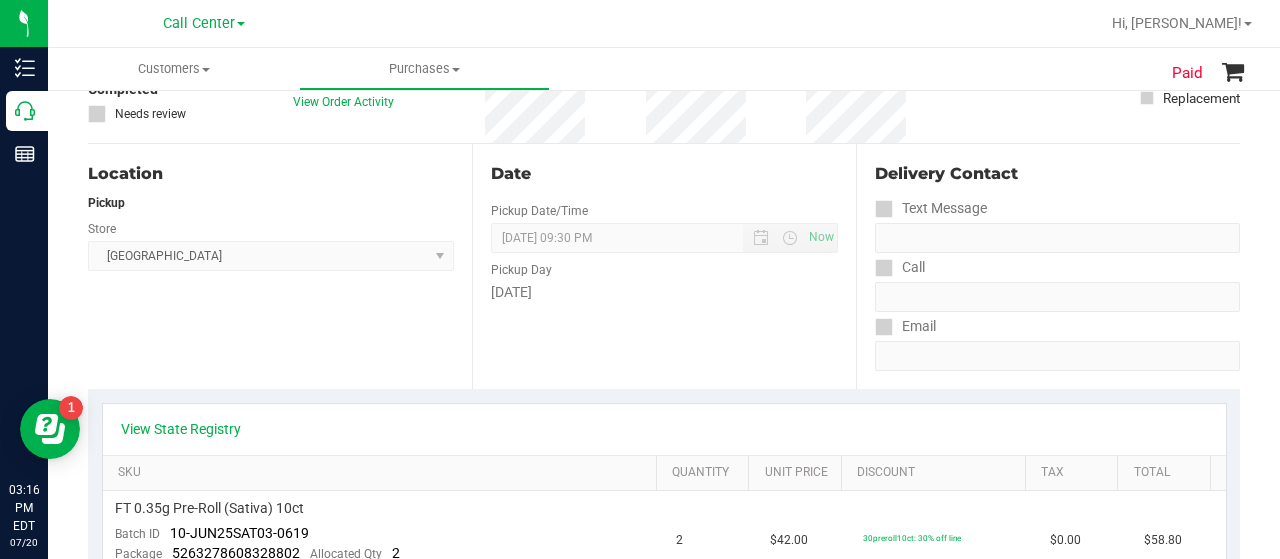 scroll, scrollTop: 176, scrollLeft: 0, axis: vertical 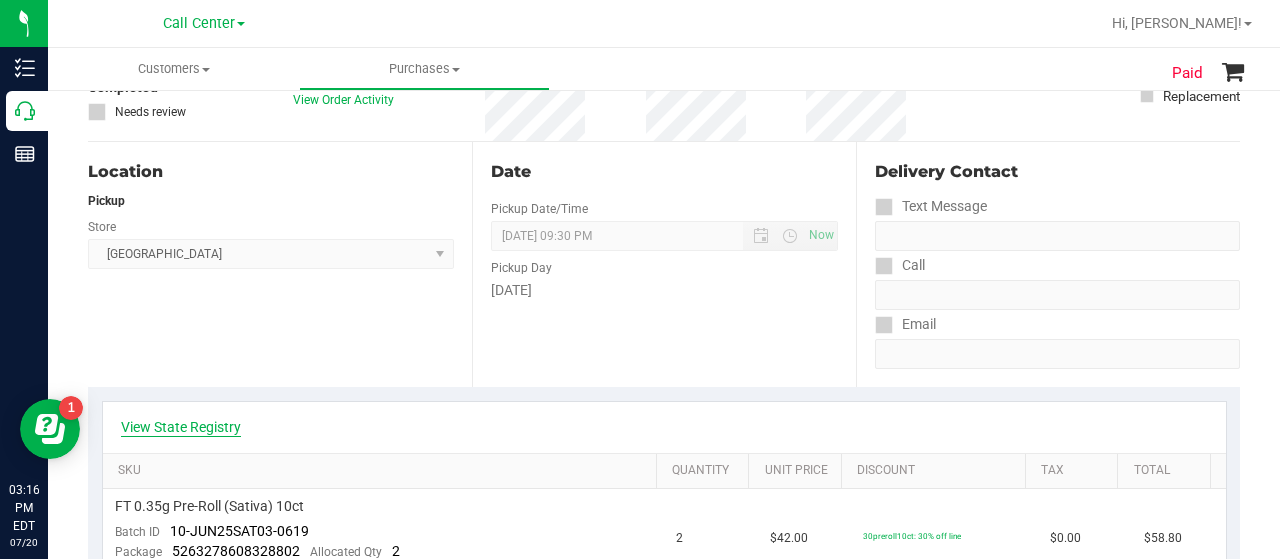 click on "View State Registry" at bounding box center [181, 427] 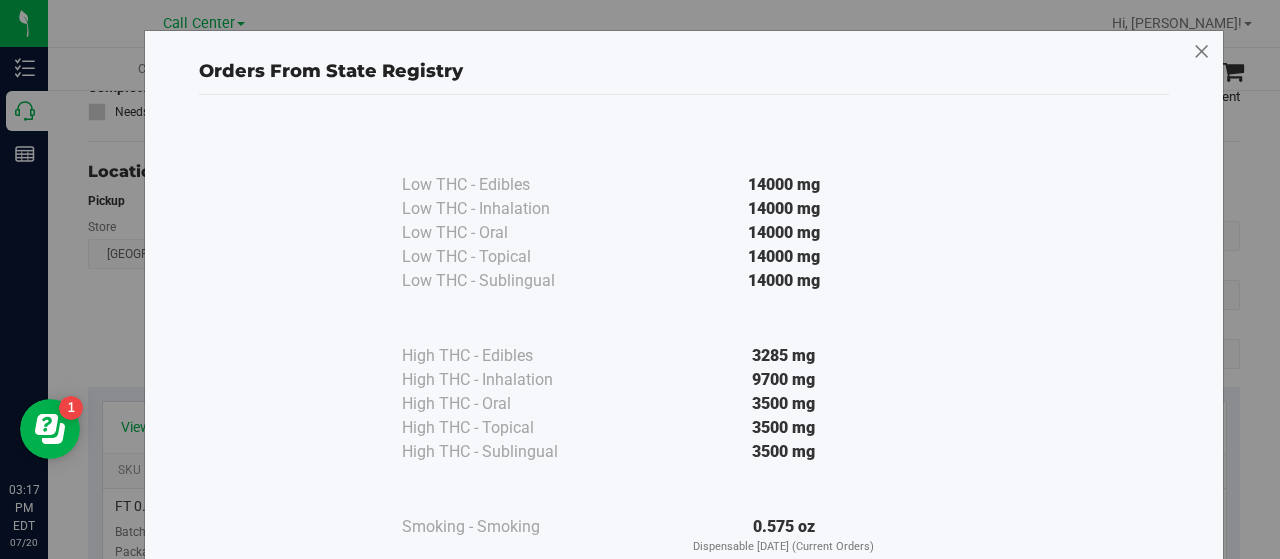 click at bounding box center [1202, 52] 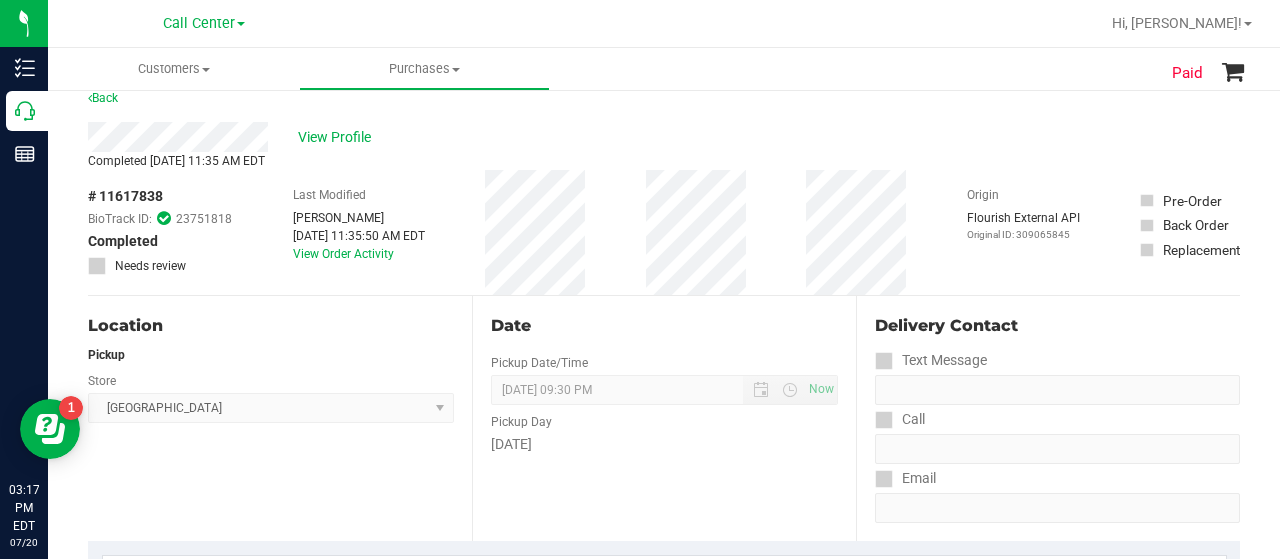 scroll, scrollTop: 20, scrollLeft: 0, axis: vertical 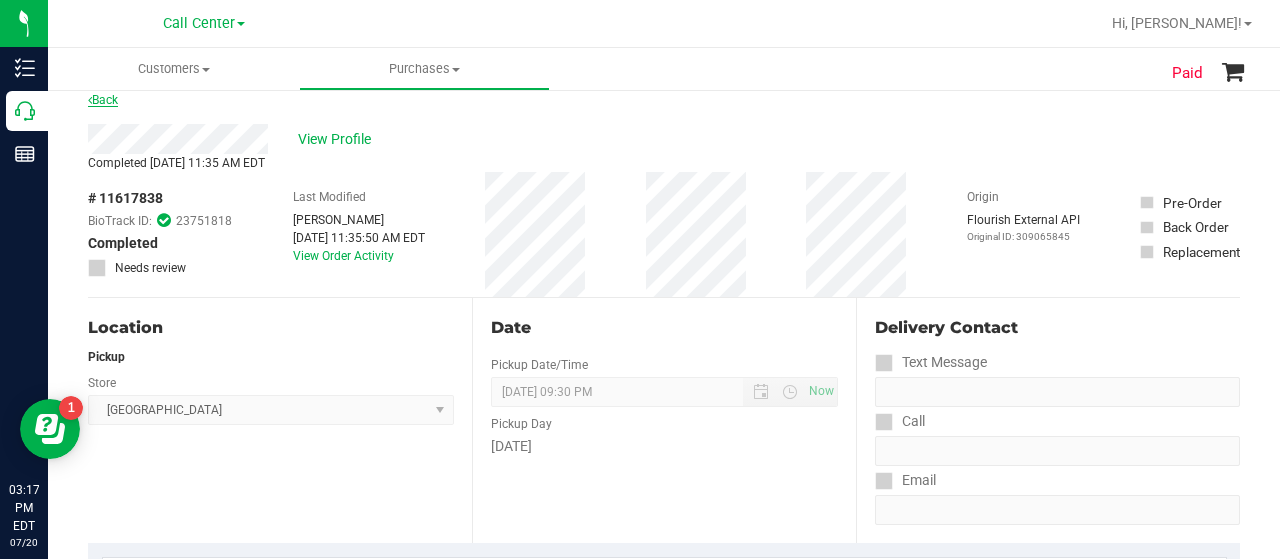 click on "Back" at bounding box center (103, 100) 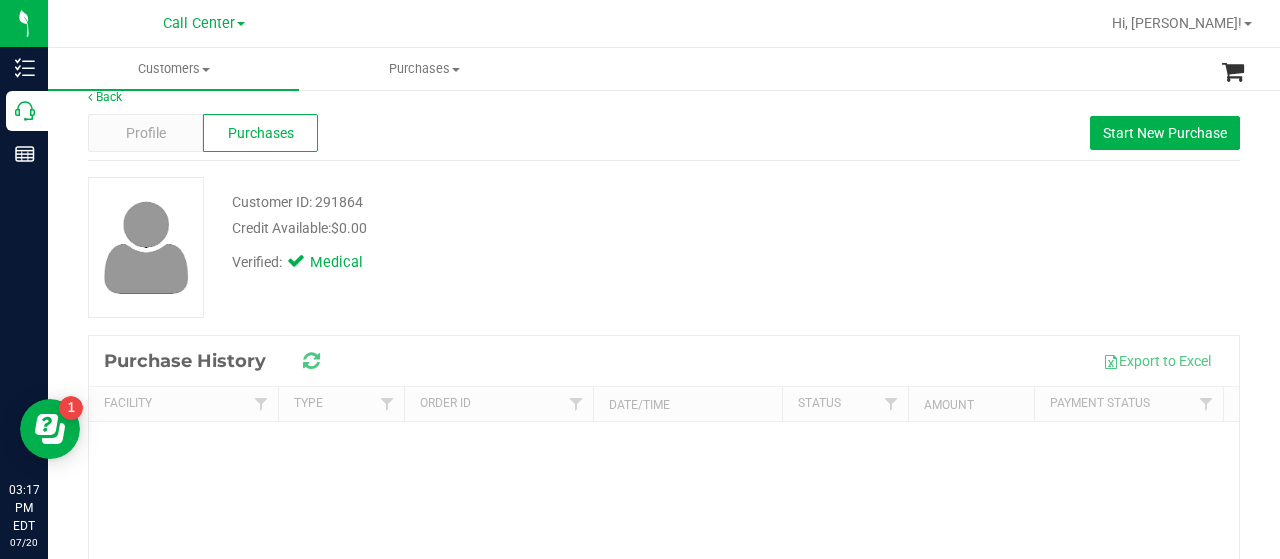 scroll, scrollTop: 0, scrollLeft: 0, axis: both 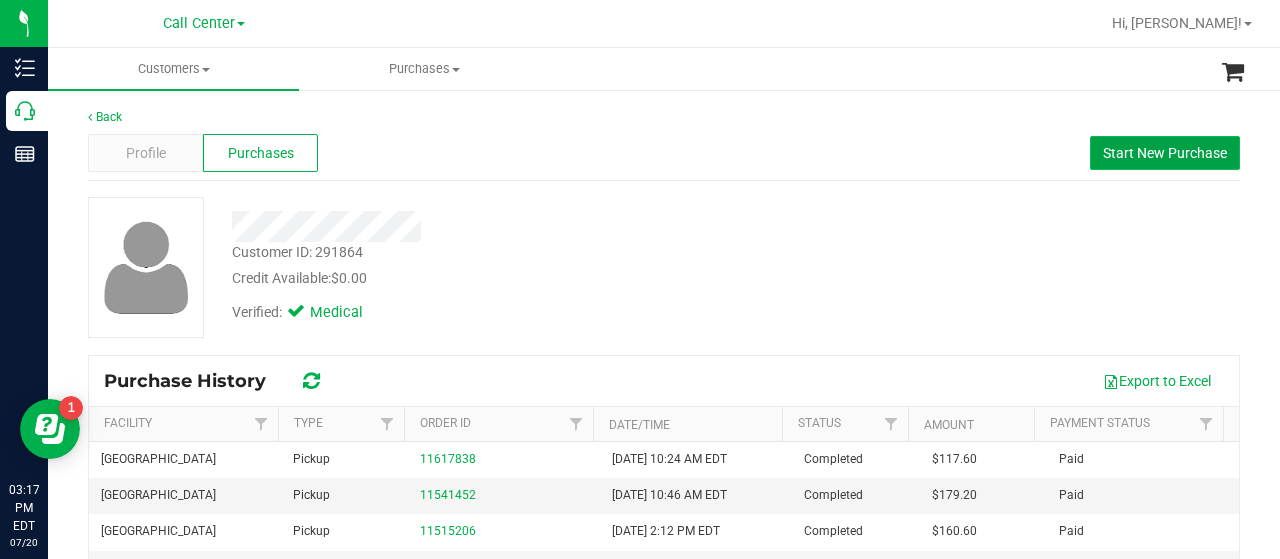 click on "Start New Purchase" at bounding box center (1165, 153) 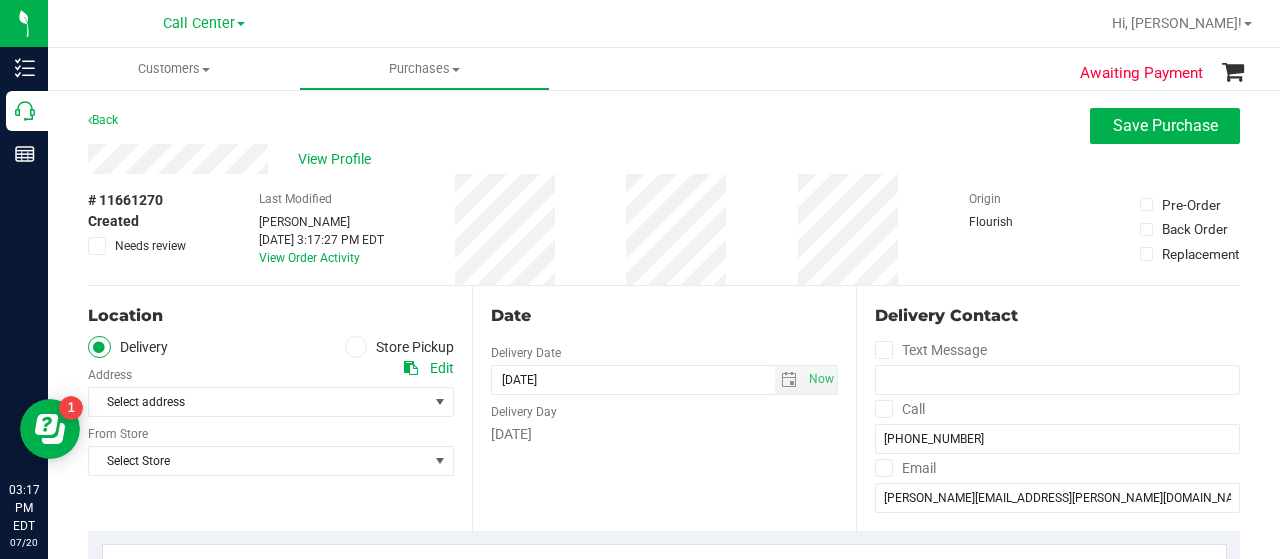 click at bounding box center [356, 347] 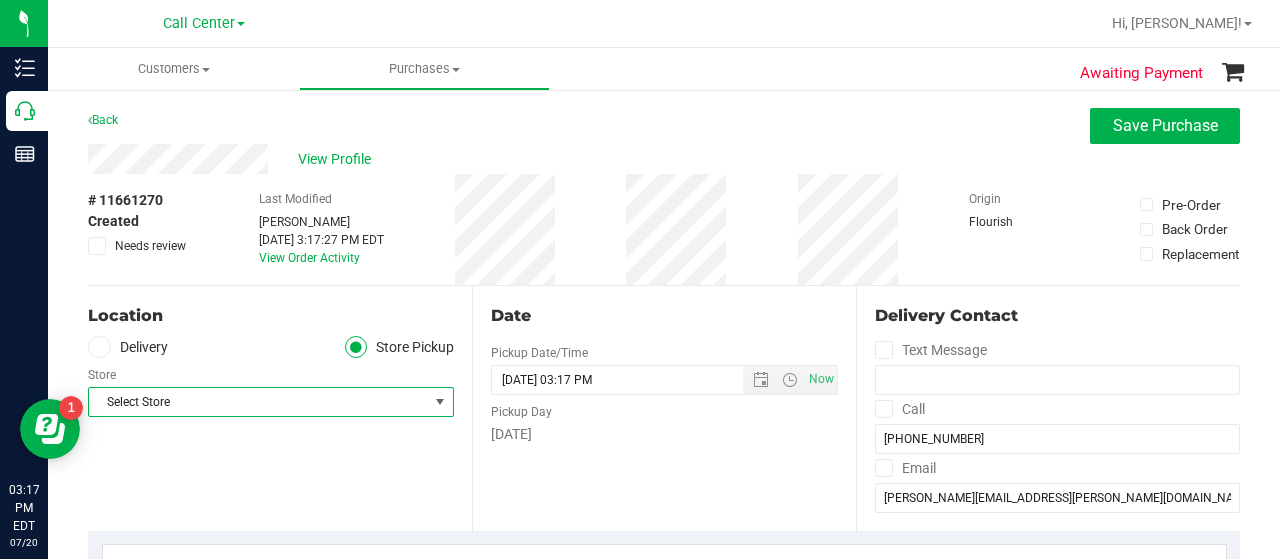click on "Select Store" at bounding box center [258, 402] 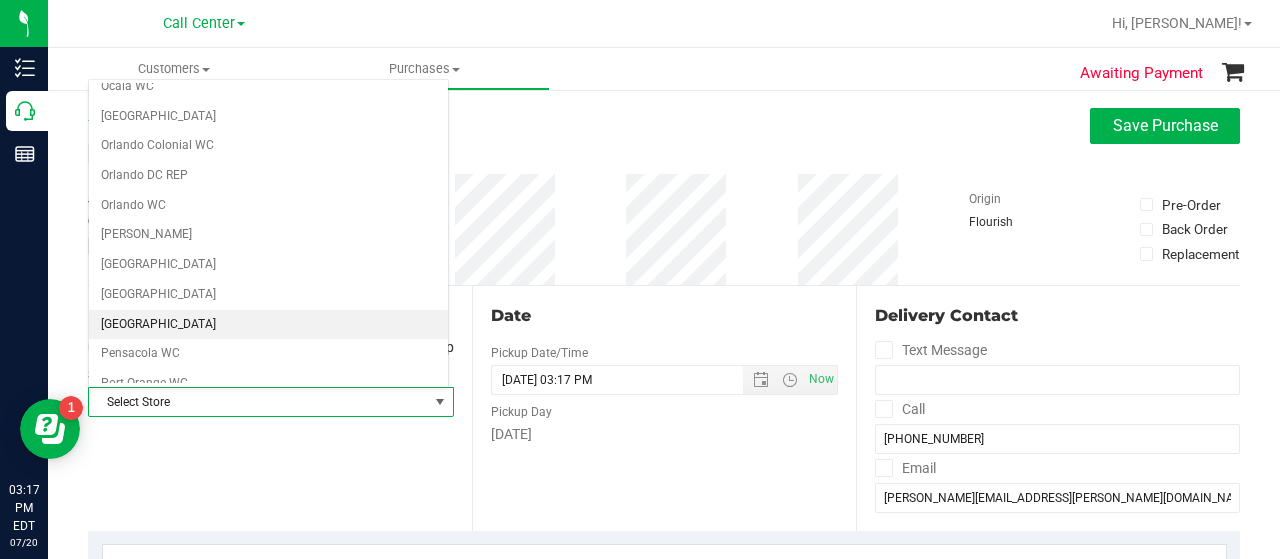 scroll, scrollTop: 902, scrollLeft: 0, axis: vertical 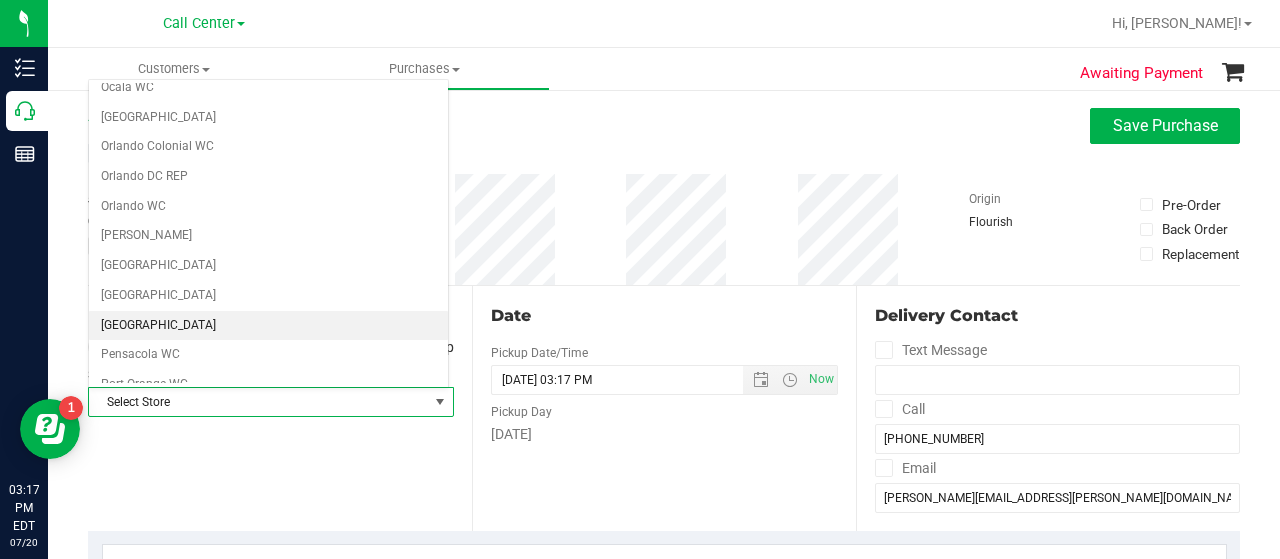 click on "[GEOGRAPHIC_DATA]" at bounding box center (268, 326) 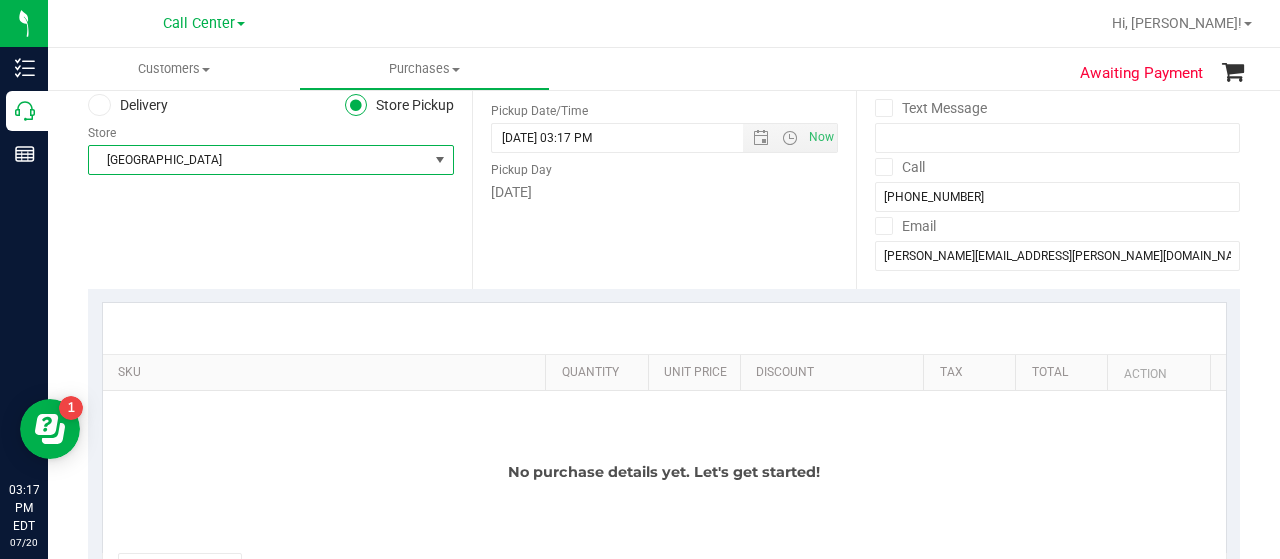 scroll, scrollTop: 535, scrollLeft: 0, axis: vertical 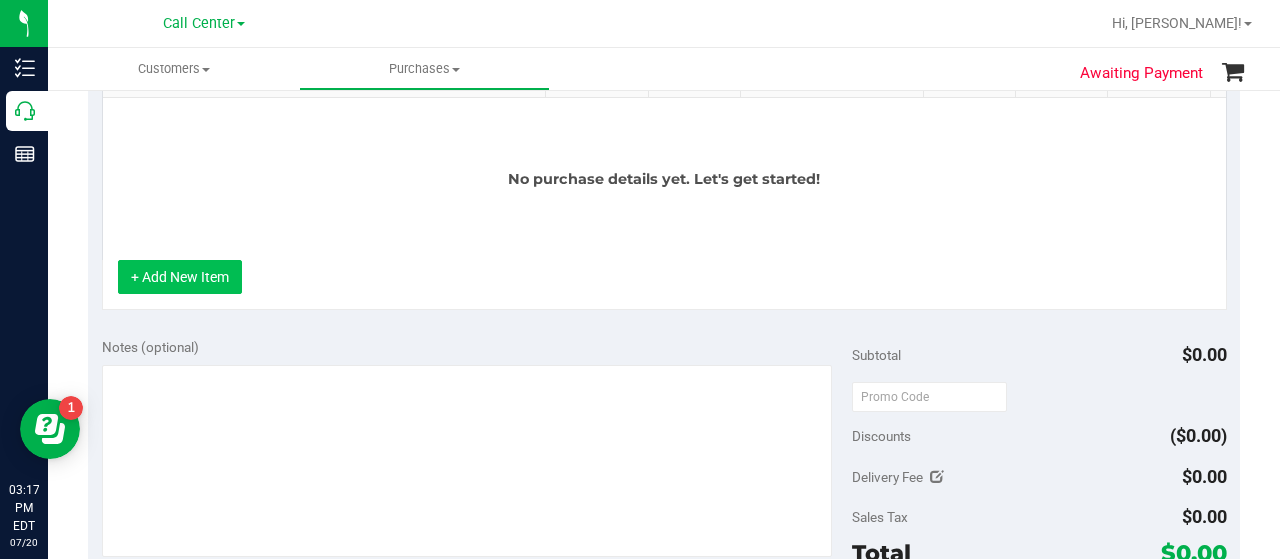 click on "+ Add New Item" at bounding box center [180, 277] 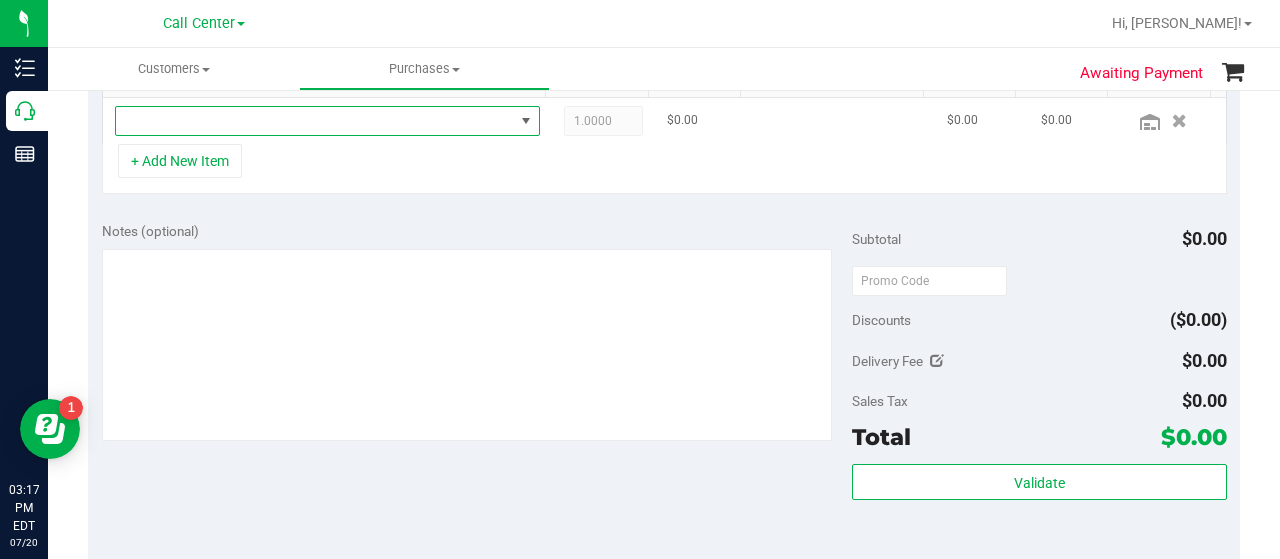 click at bounding box center (315, 121) 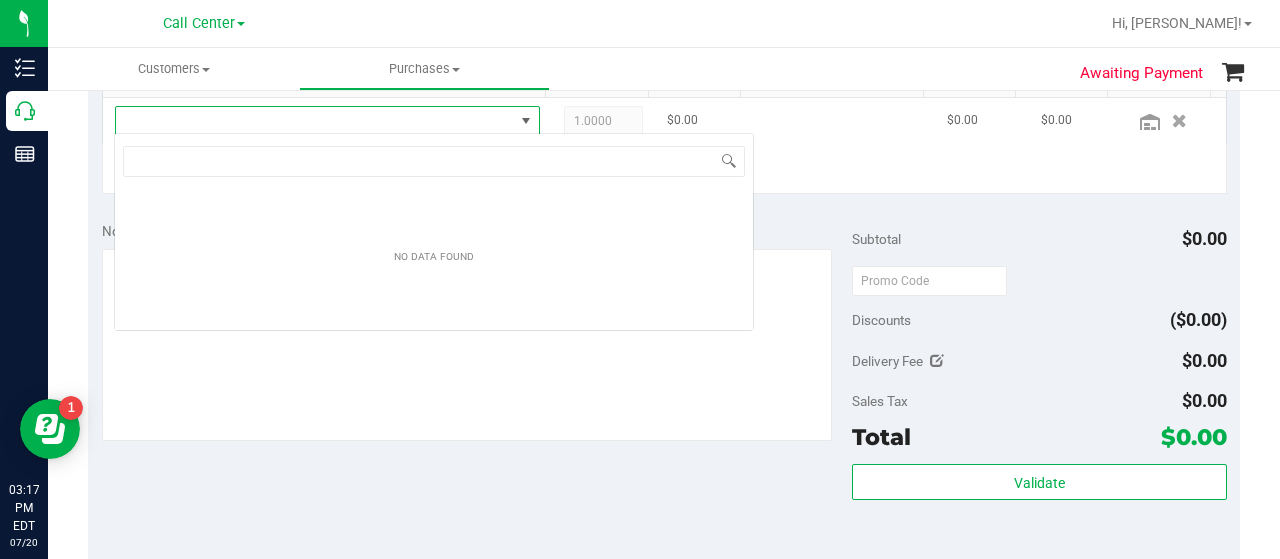 scroll, scrollTop: 99970, scrollLeft: 99586, axis: both 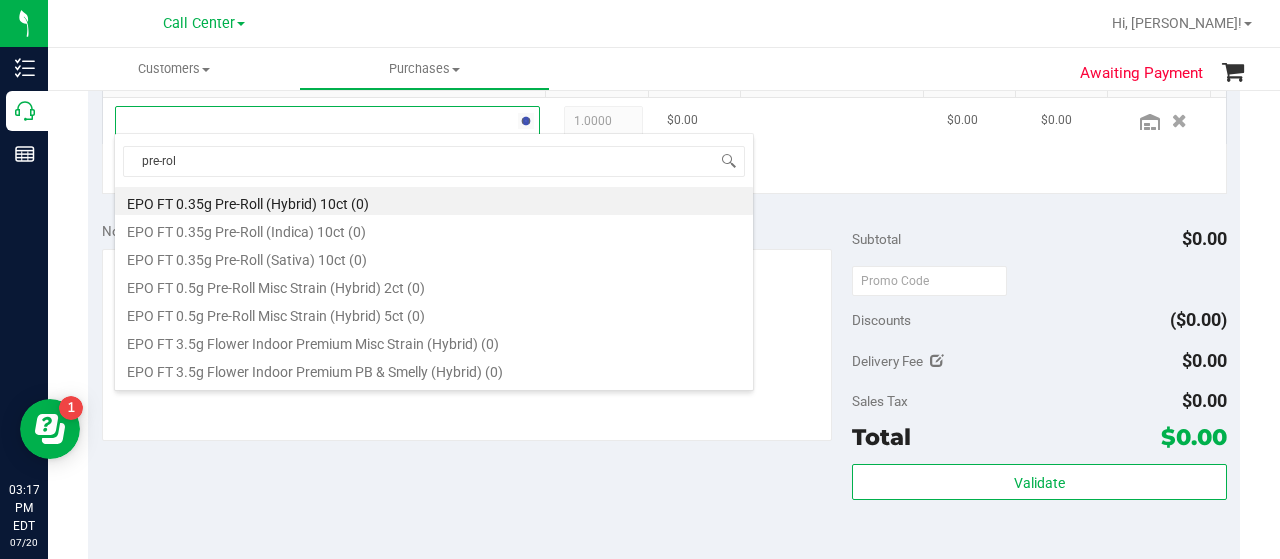 type on "pre-roll" 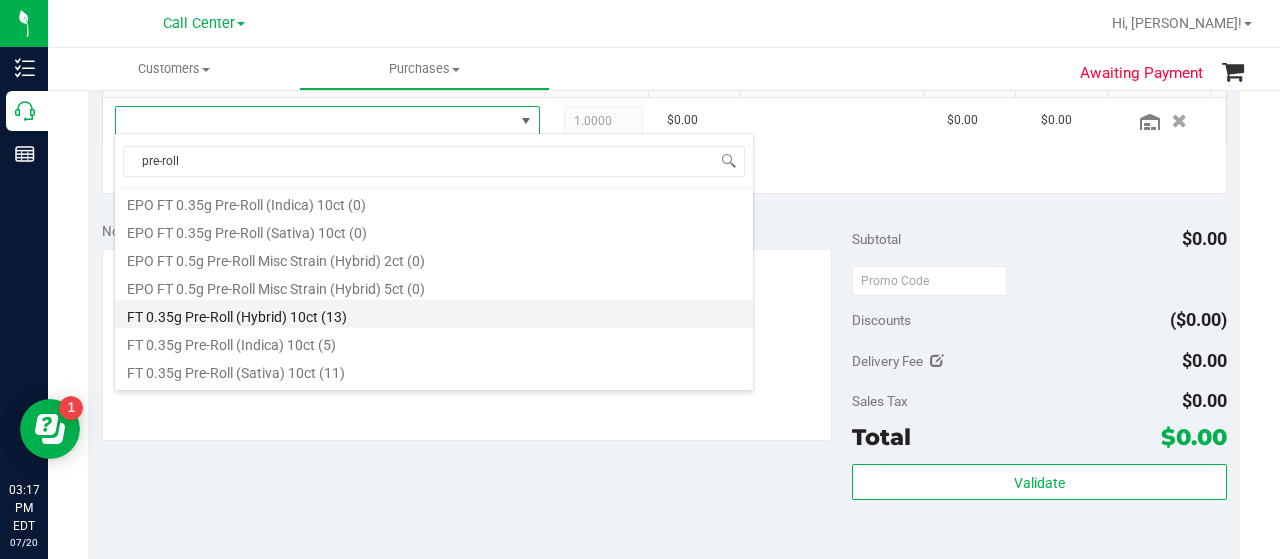 scroll, scrollTop: 33, scrollLeft: 0, axis: vertical 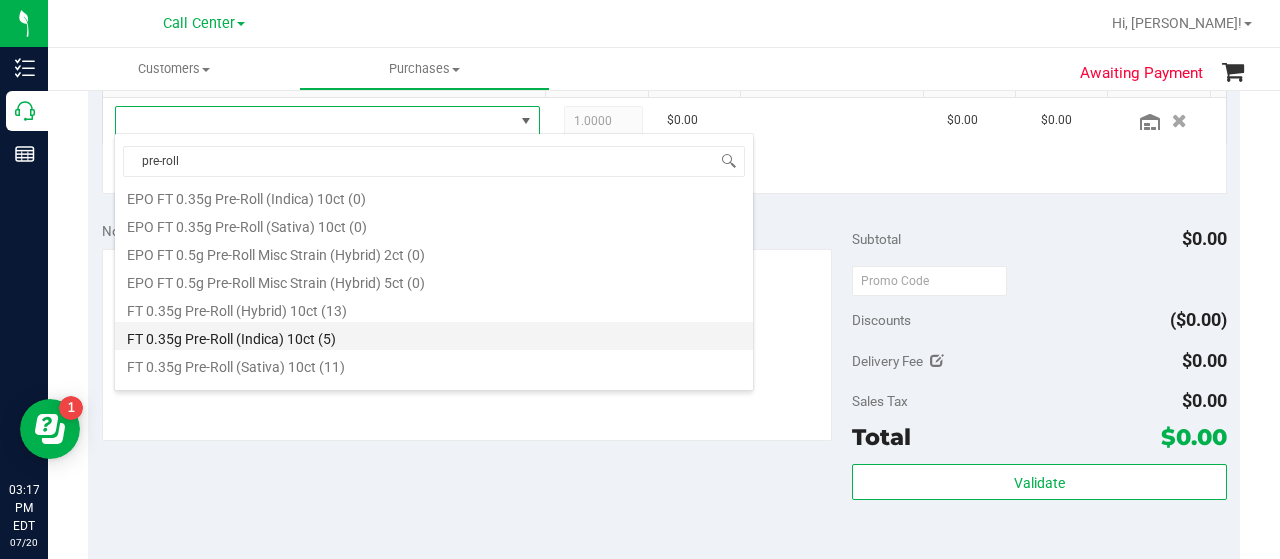 click on "FT 0.35g Pre-Roll (Indica) 10ct (5)" at bounding box center [434, 336] 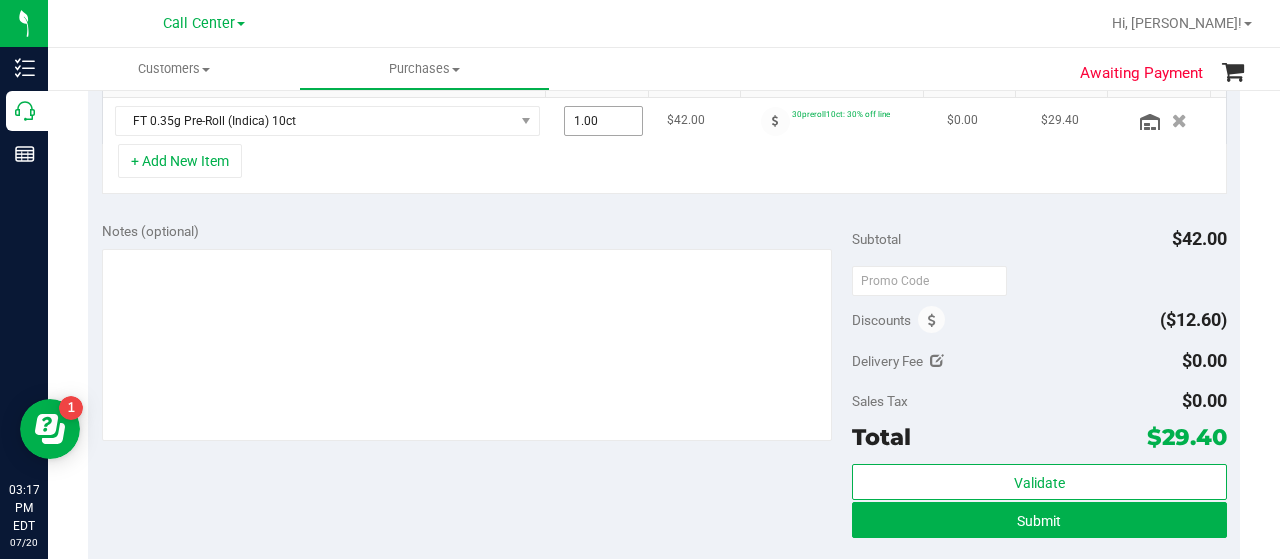 click on "1.00 1" at bounding box center (604, 121) 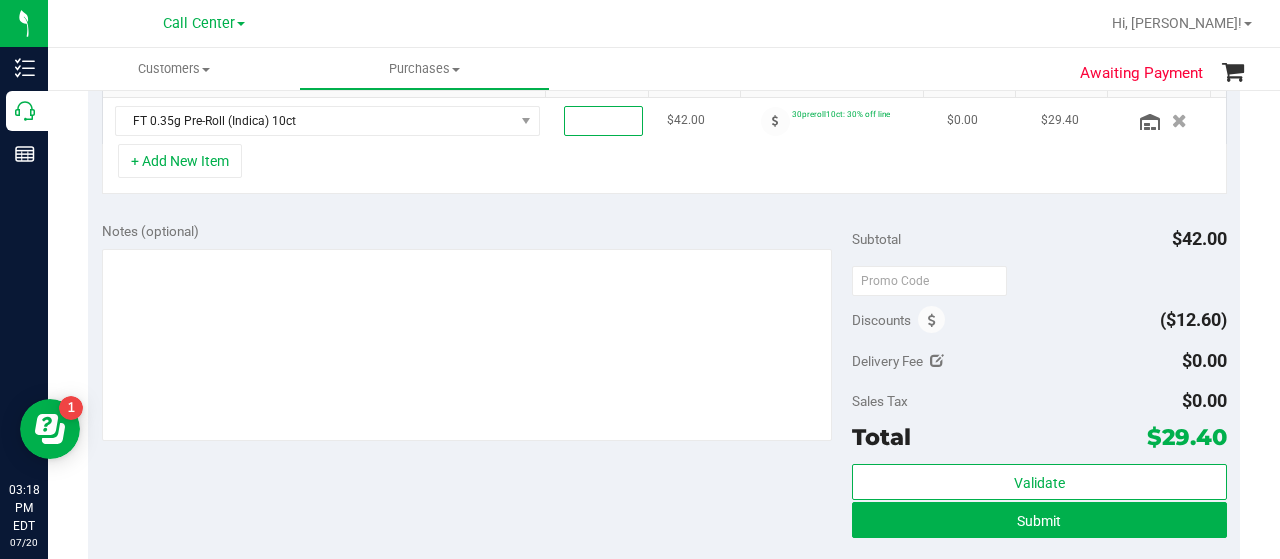 type on "2" 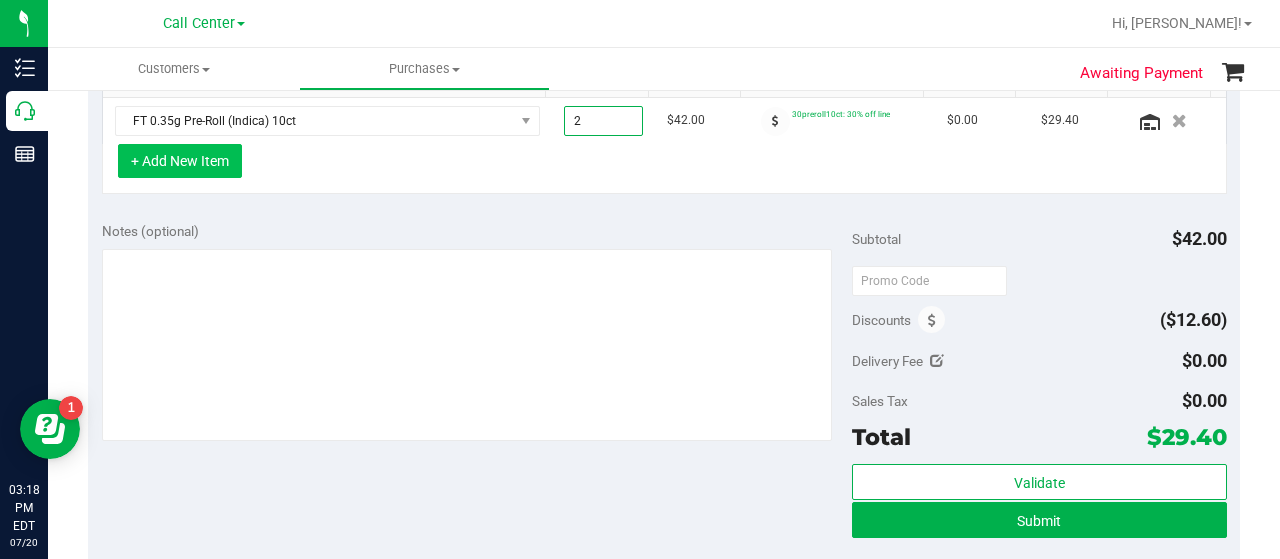 type on "2.00" 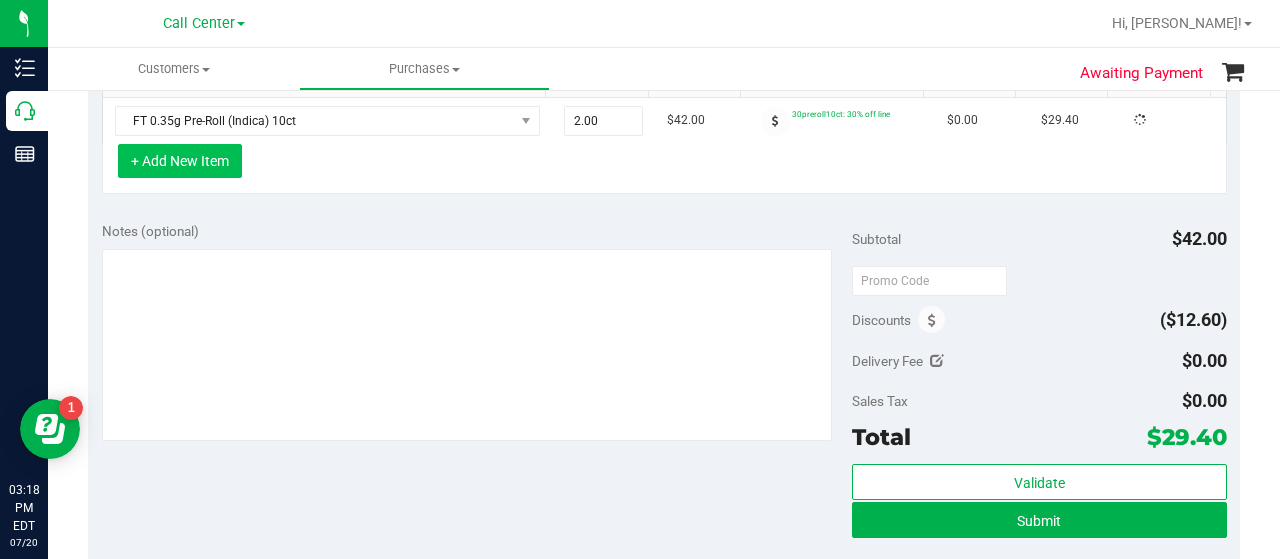 click on "+ Add New Item" at bounding box center [180, 161] 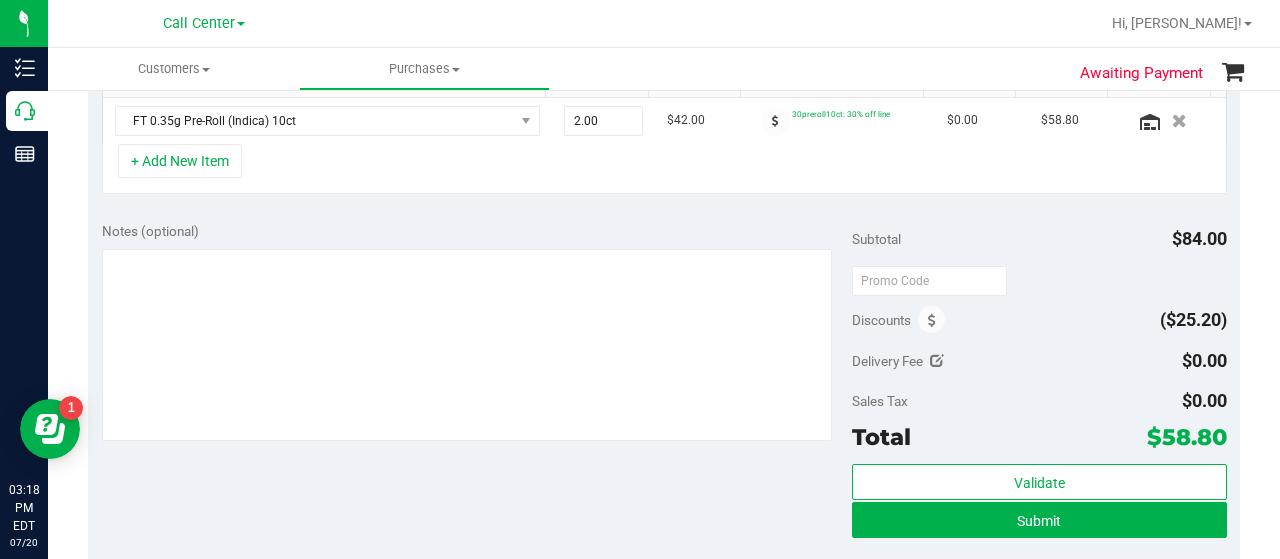 click on "+ Add New Item" at bounding box center (664, 169) 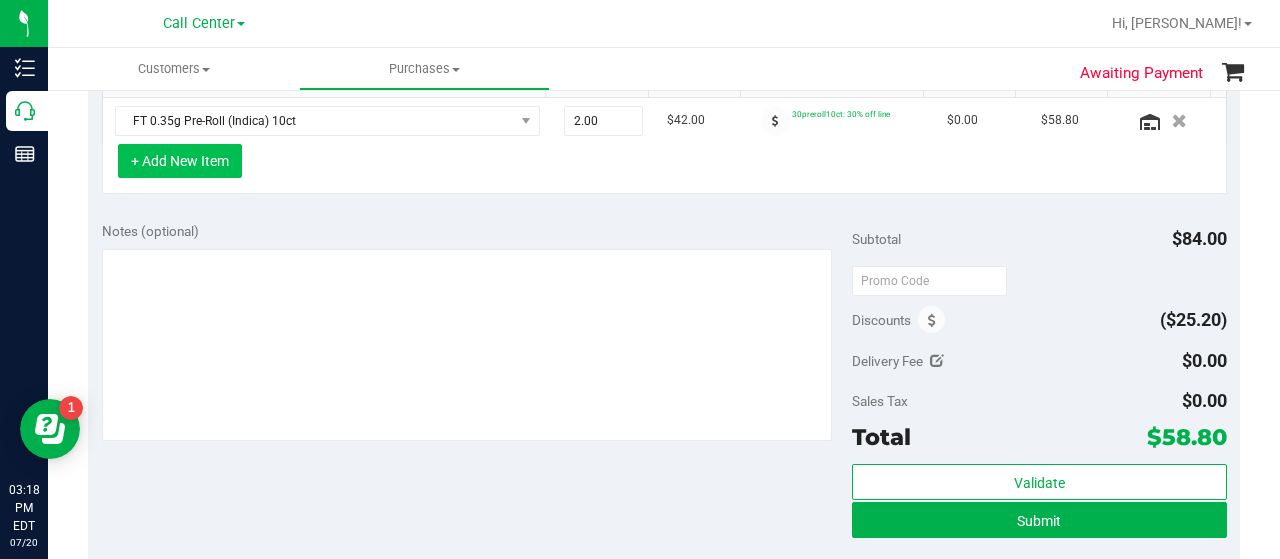 click on "+ Add New Item" at bounding box center [180, 161] 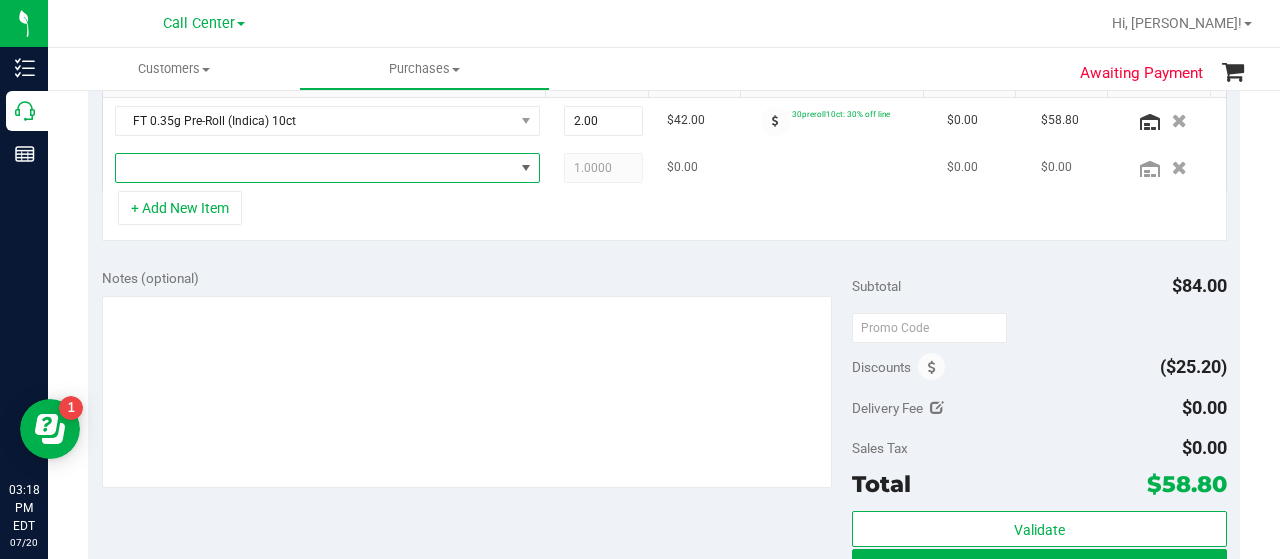 click at bounding box center (315, 168) 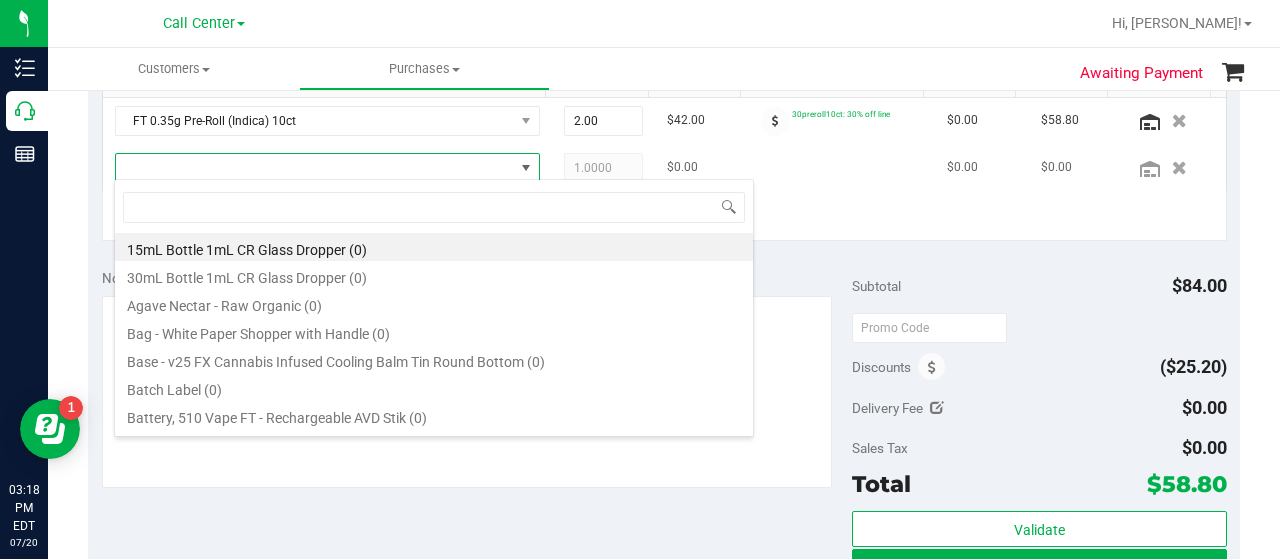 scroll, scrollTop: 99970, scrollLeft: 99586, axis: both 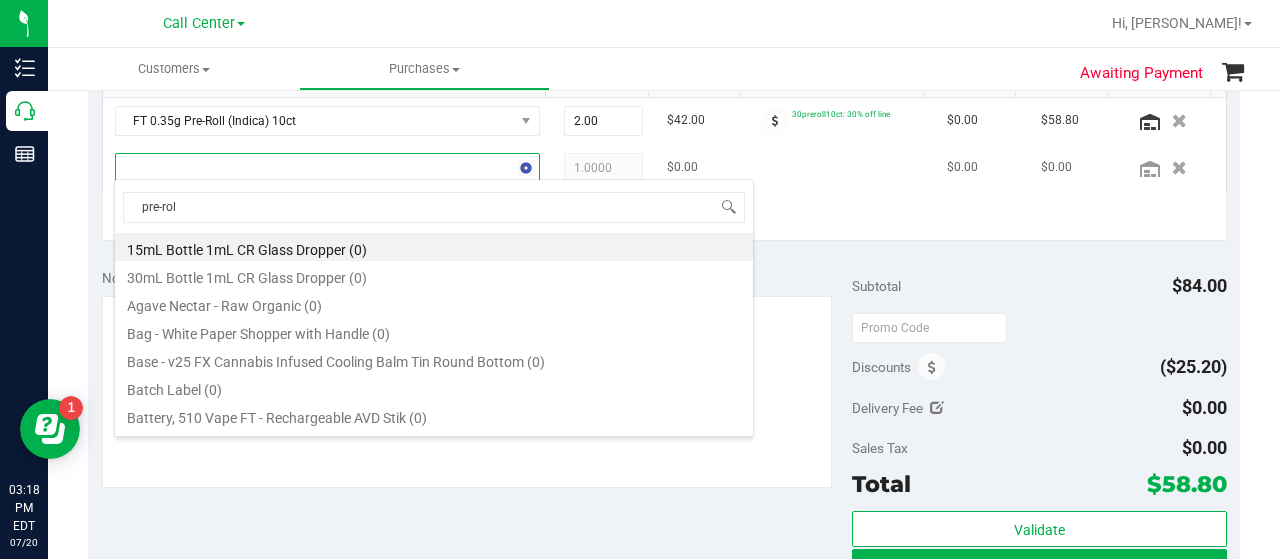 type on "pre-roll" 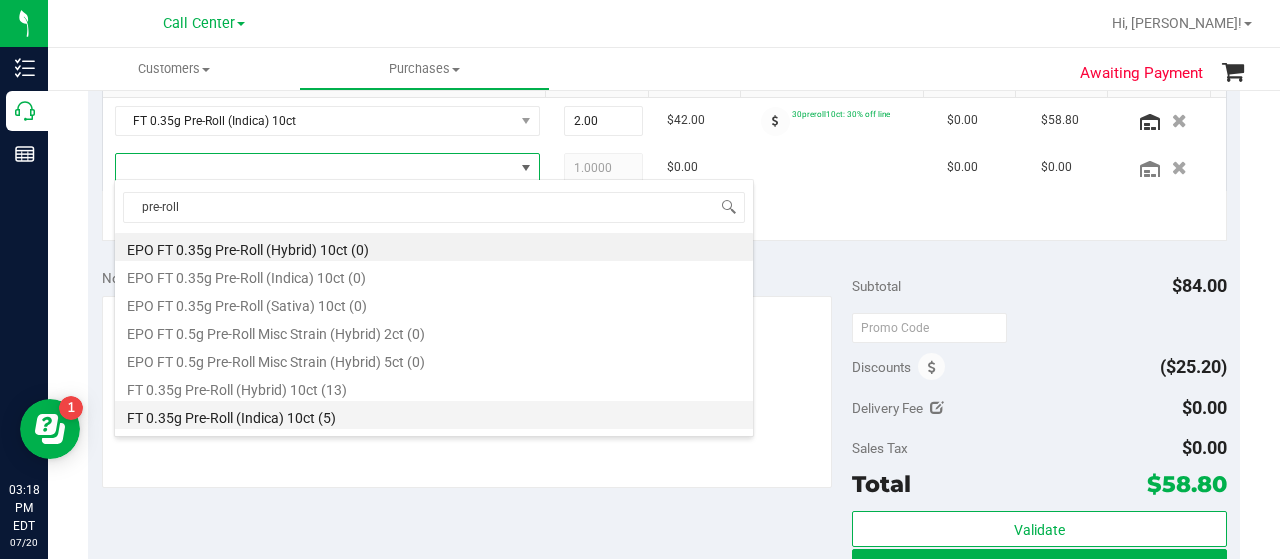 scroll, scrollTop: 42, scrollLeft: 0, axis: vertical 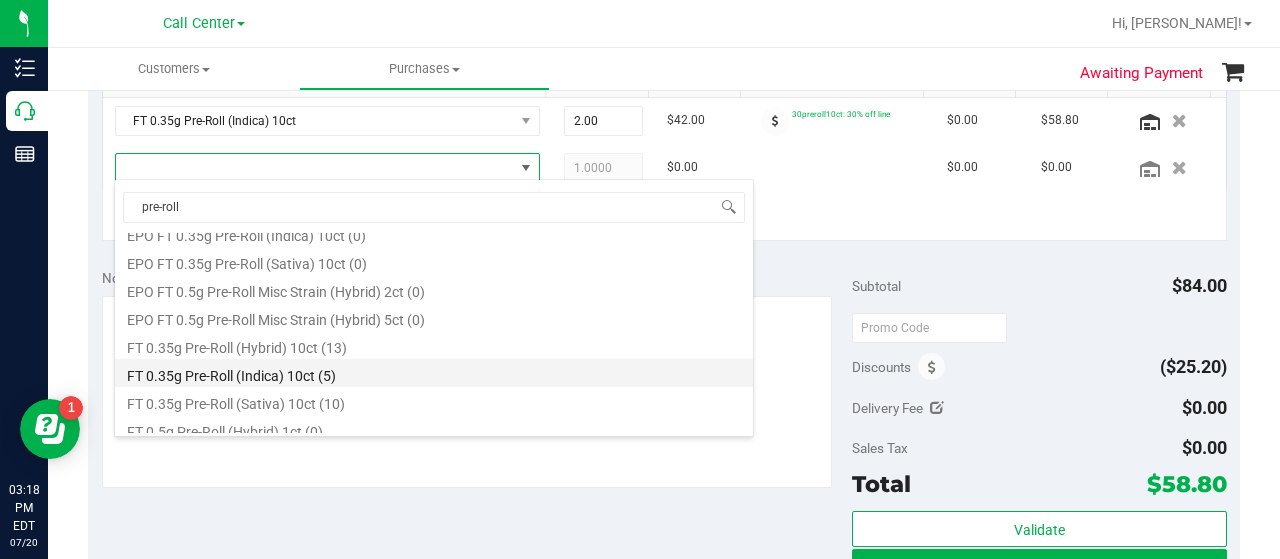 click on "FT 0.35g Pre-Roll (Sativa) 10ct (10)" at bounding box center [434, 401] 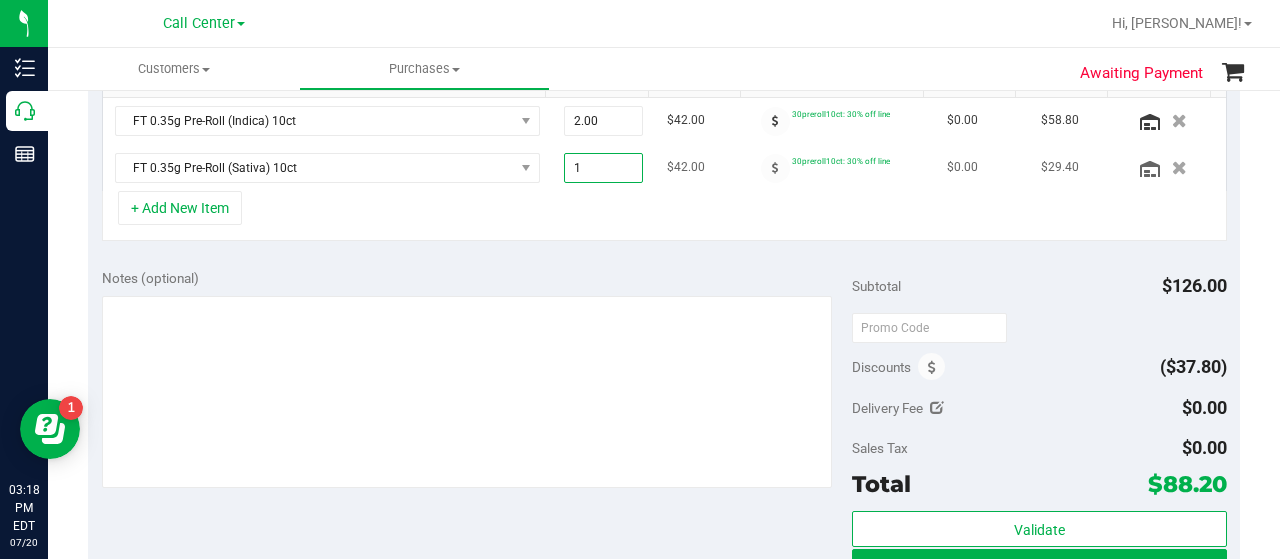 click on "1.00 1" at bounding box center [604, 168] 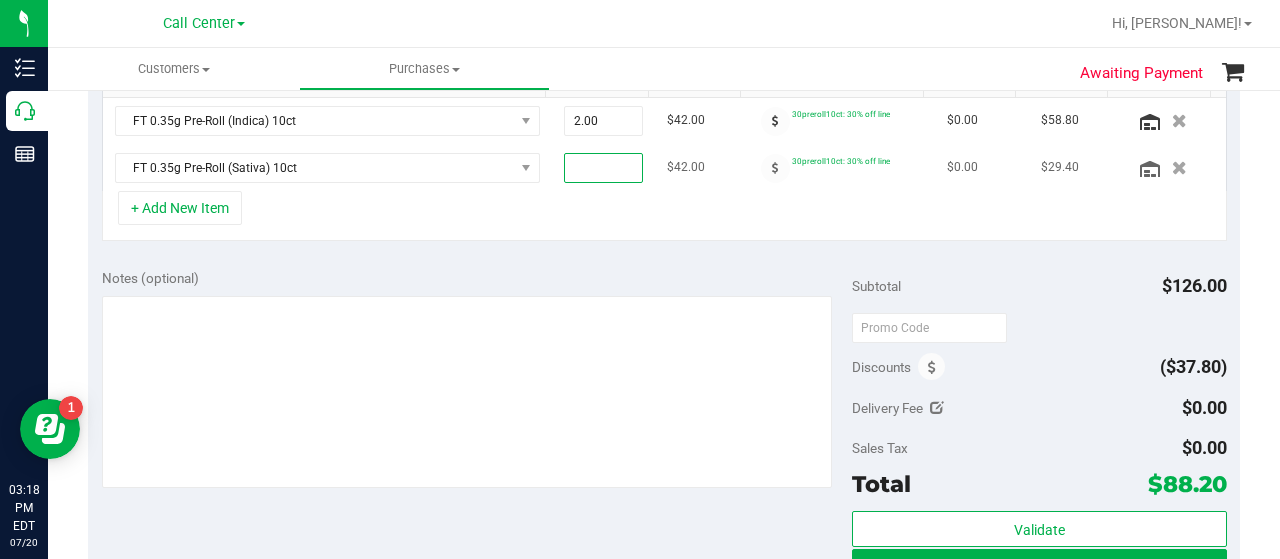 type on "2" 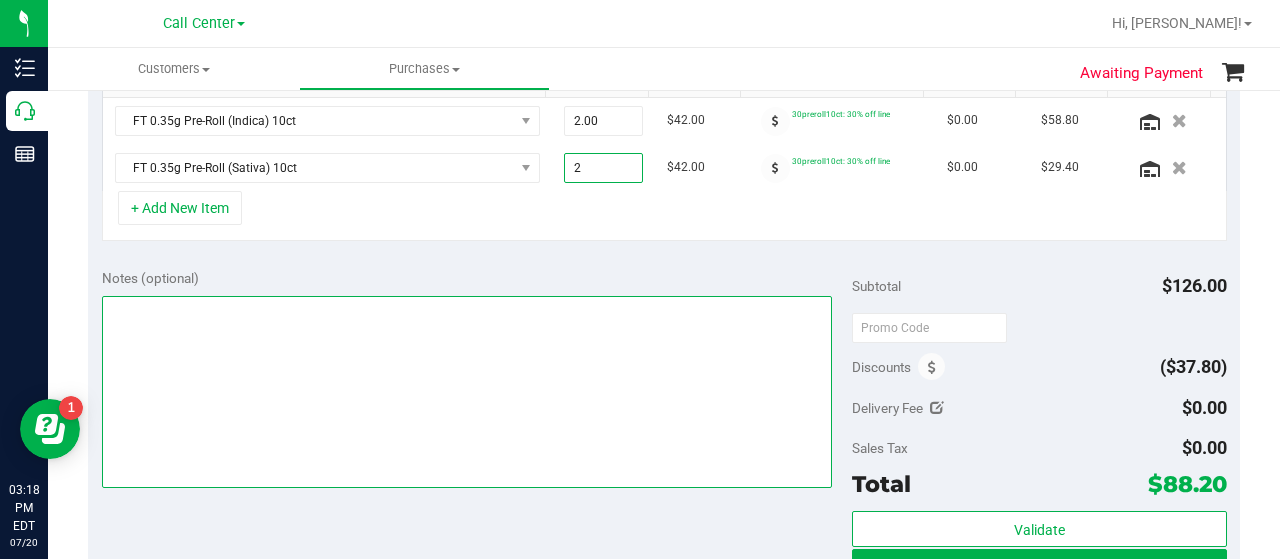 type on "2.00" 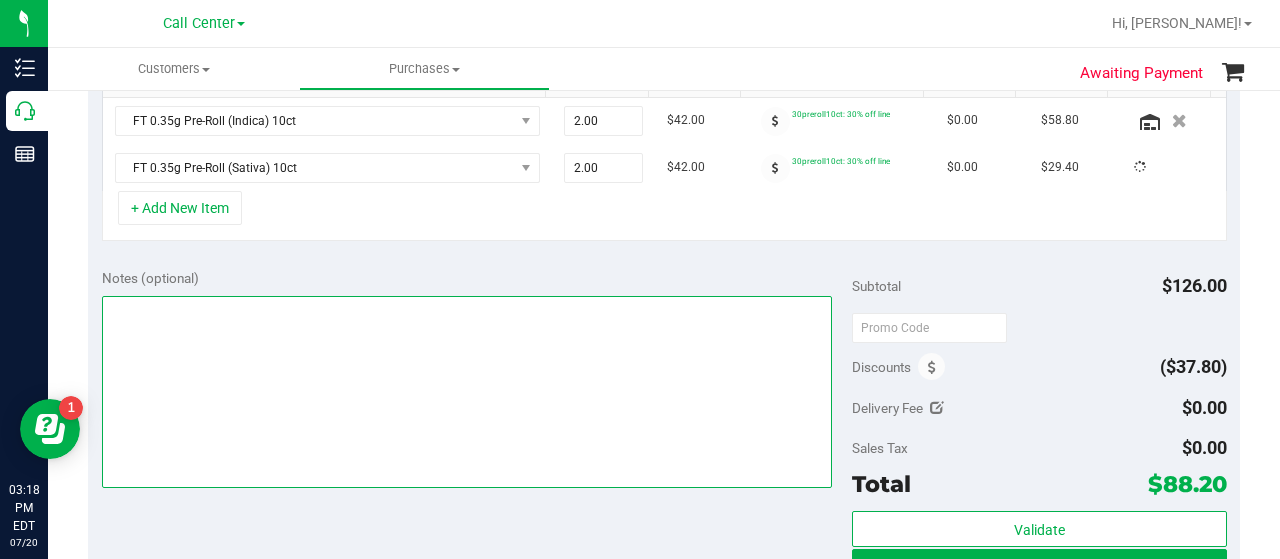 click at bounding box center [467, 392] 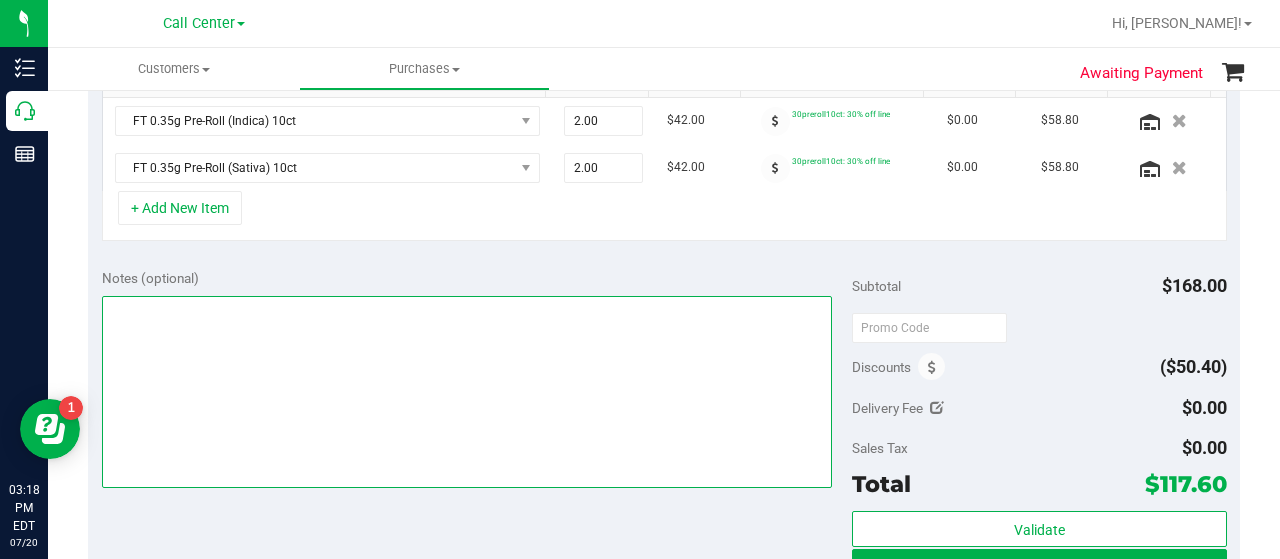 click at bounding box center [467, 392] 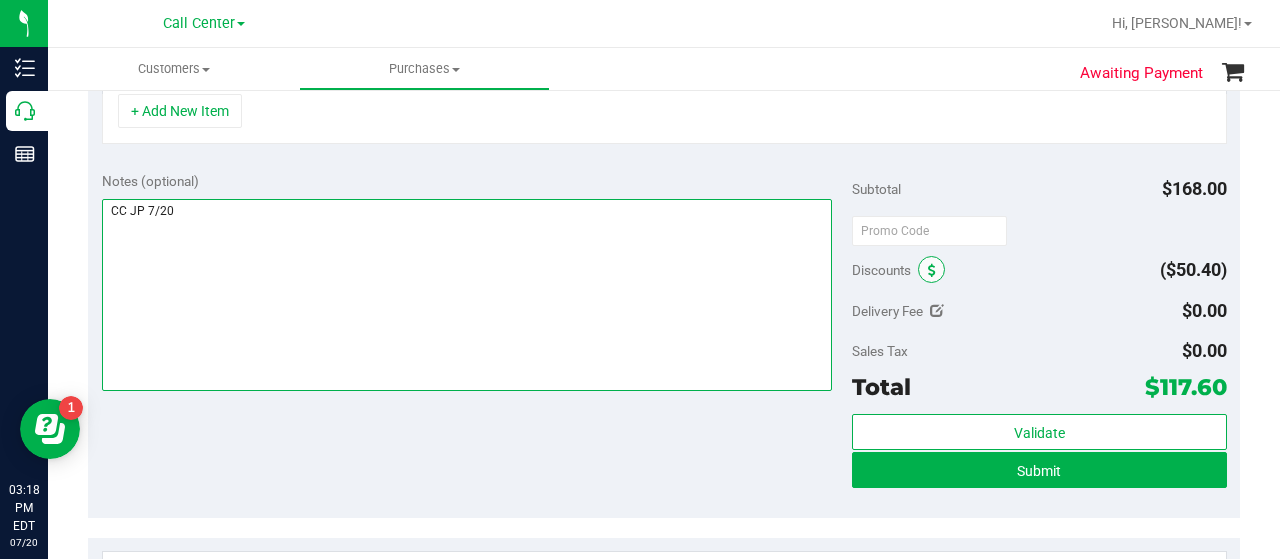 scroll, scrollTop: 657, scrollLeft: 0, axis: vertical 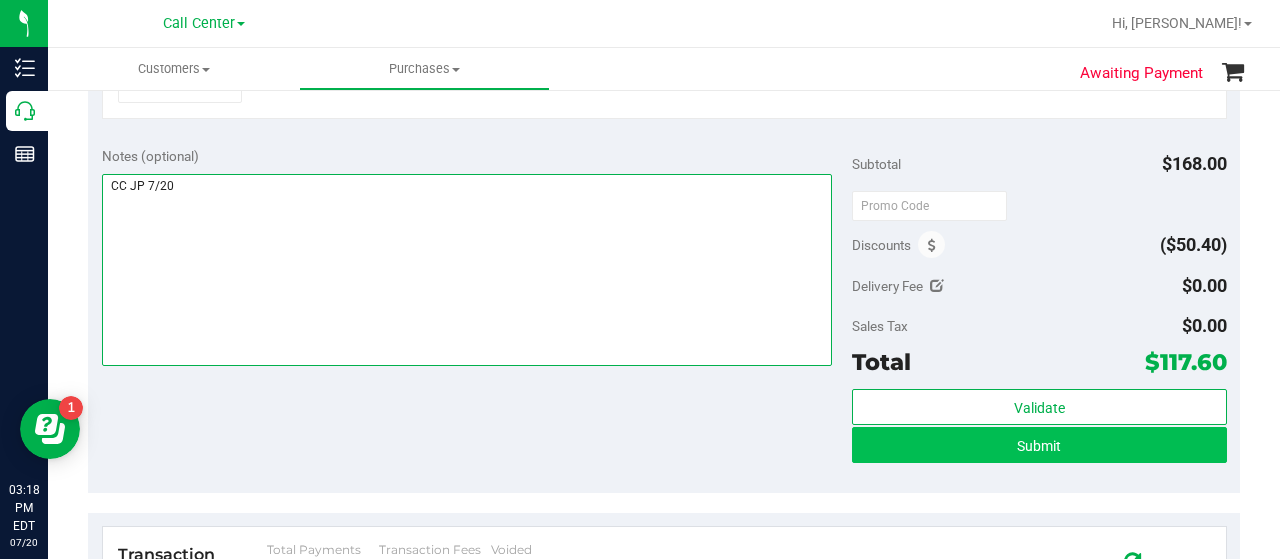 type on "CC JP 7/20" 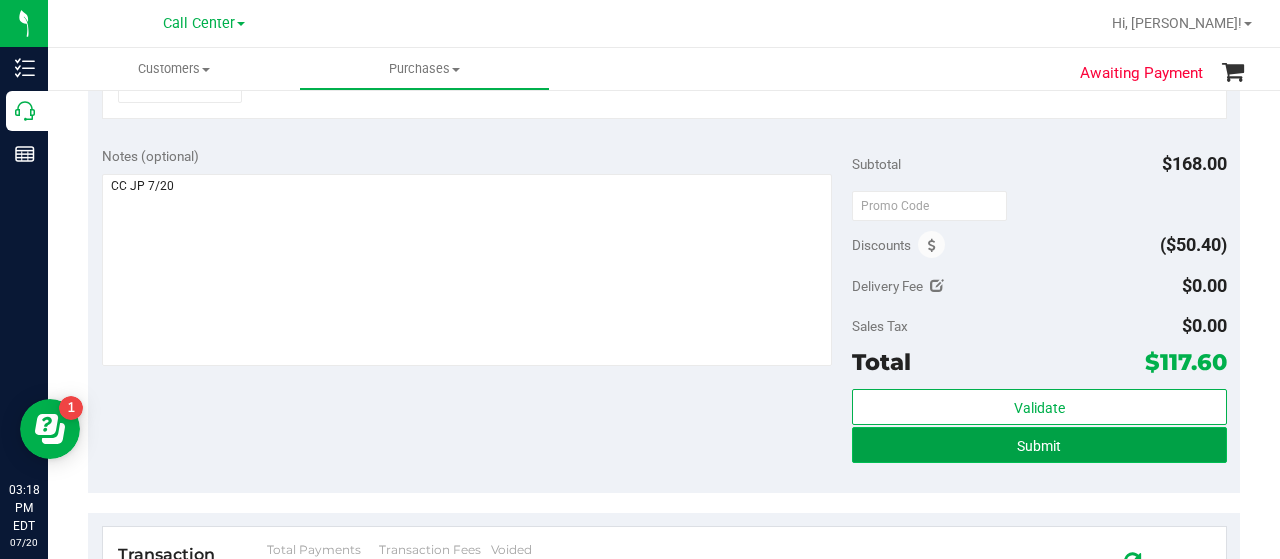 click on "Submit" at bounding box center [1039, 445] 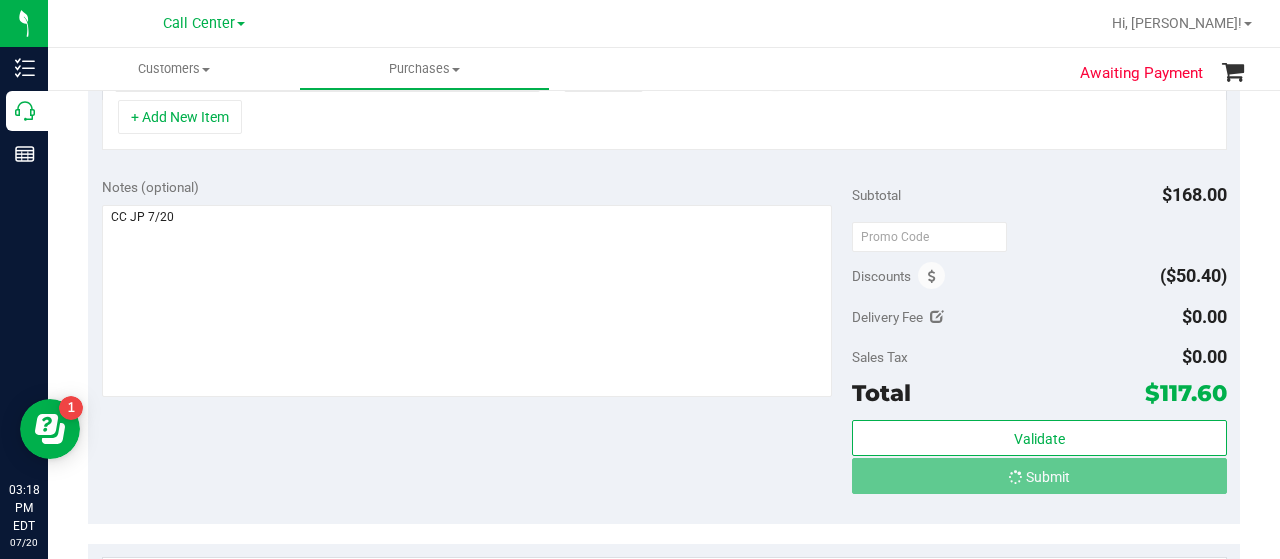scroll, scrollTop: 594, scrollLeft: 0, axis: vertical 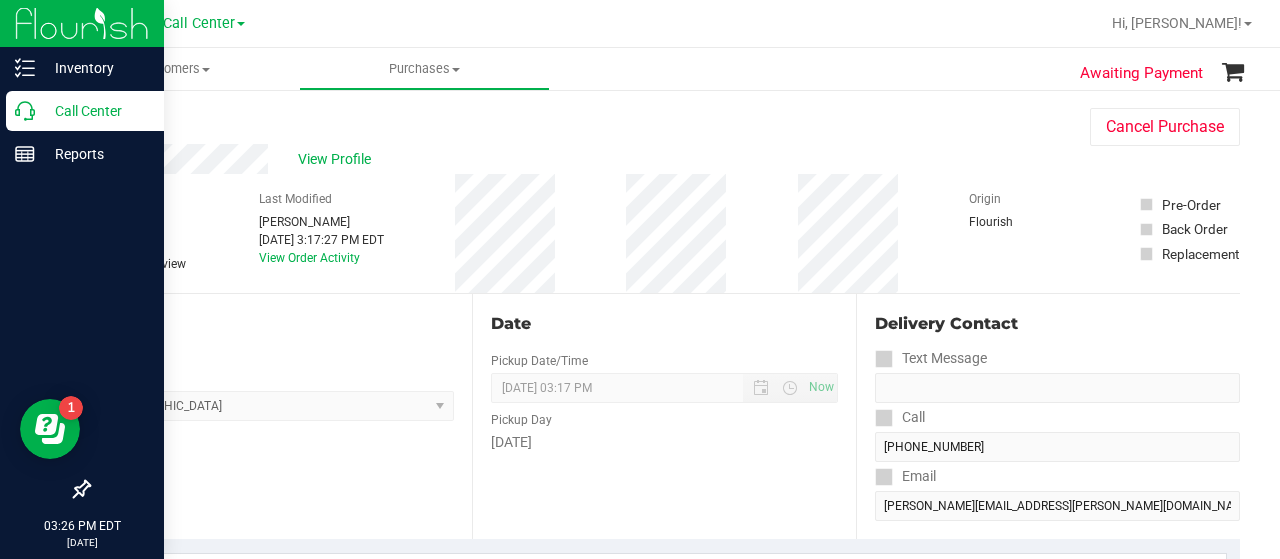 click 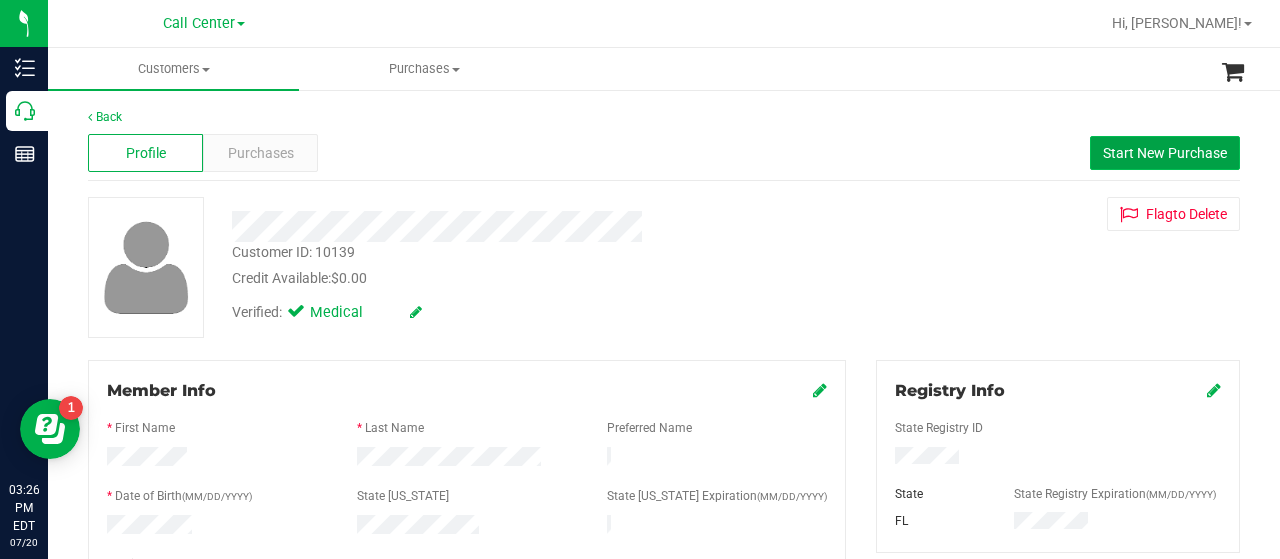 click on "Start New Purchase" at bounding box center (1165, 153) 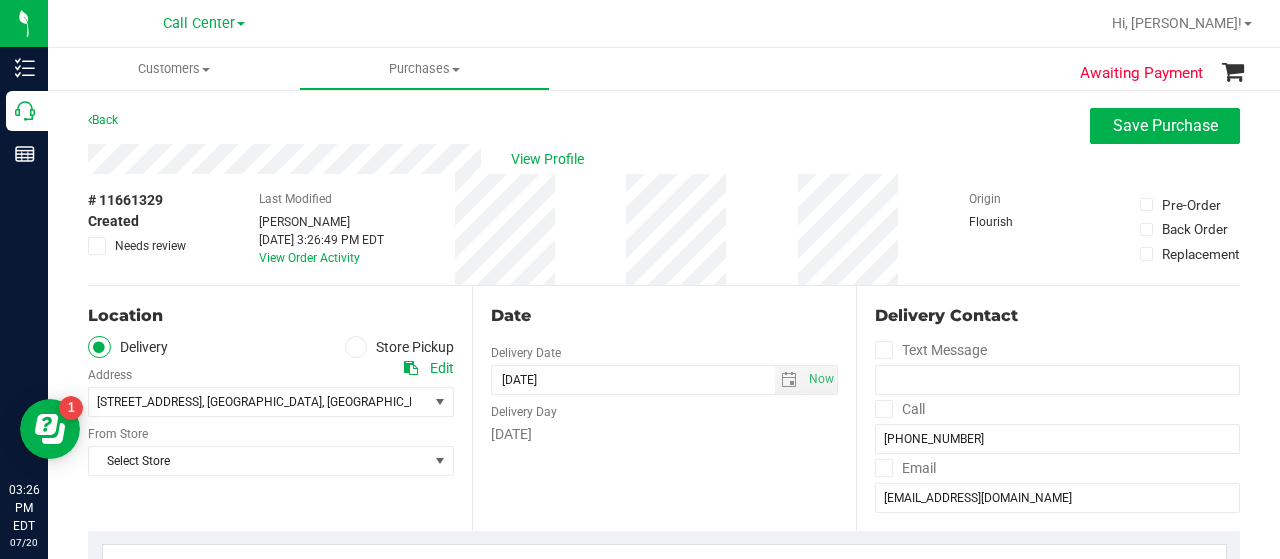 click at bounding box center [356, 347] 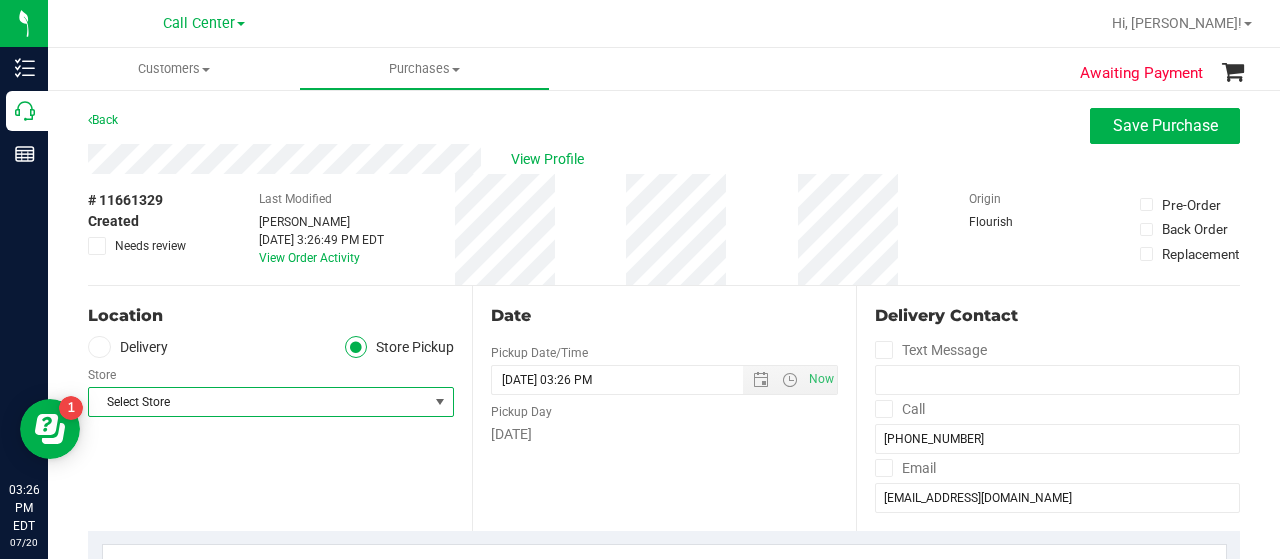 click on "Select Store" at bounding box center [258, 402] 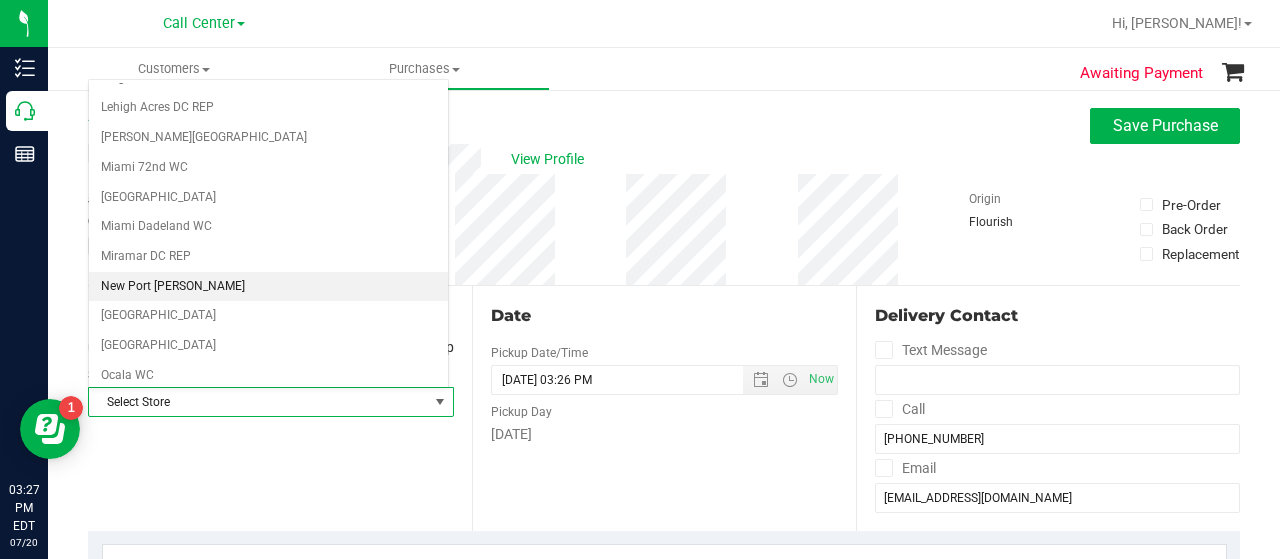 scroll, scrollTop: 615, scrollLeft: 0, axis: vertical 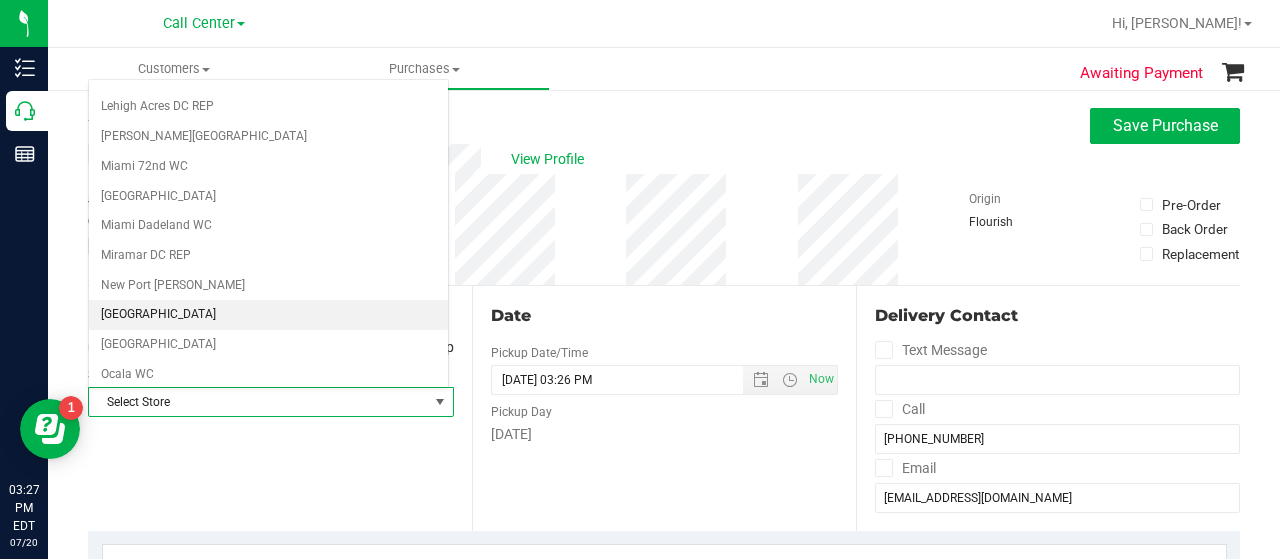 click on "[GEOGRAPHIC_DATA]" at bounding box center [268, 315] 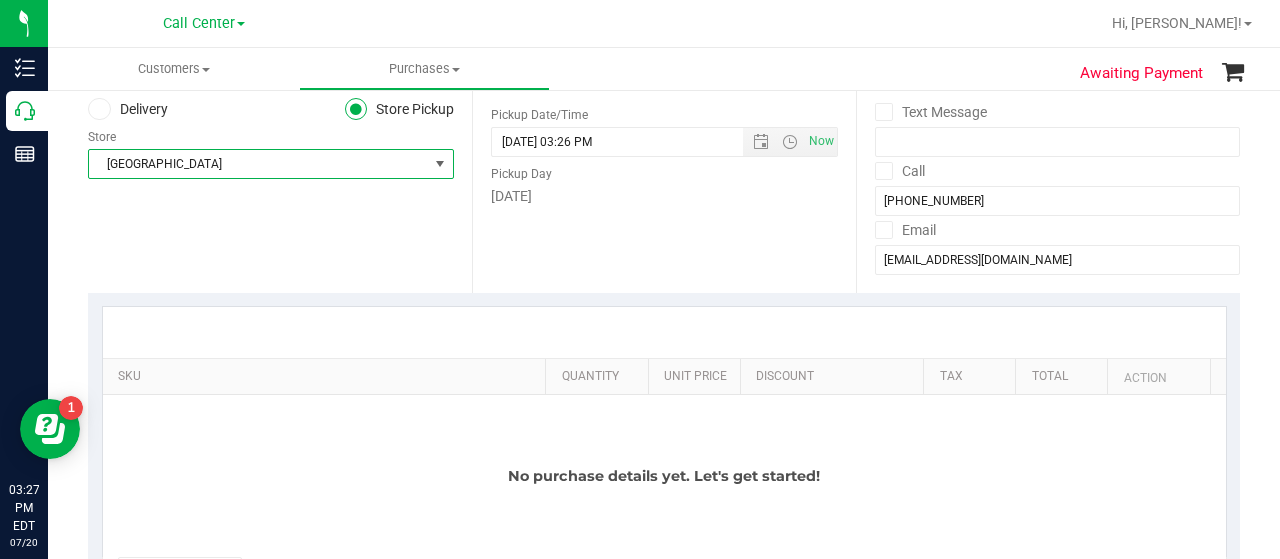 scroll, scrollTop: 439, scrollLeft: 0, axis: vertical 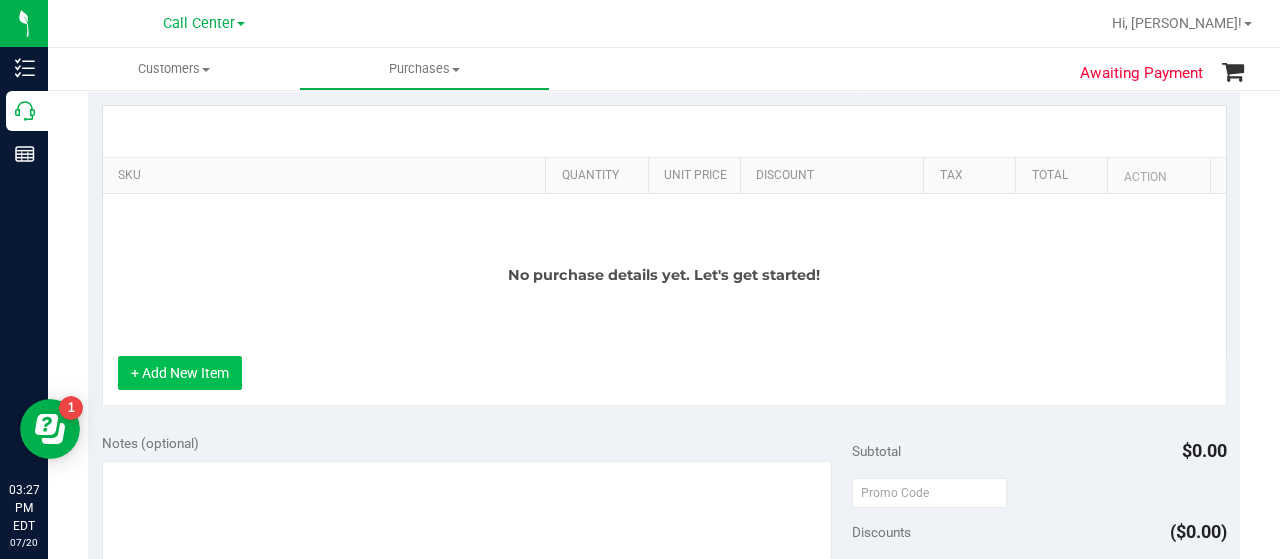 click on "+ Add New Item" at bounding box center [180, 373] 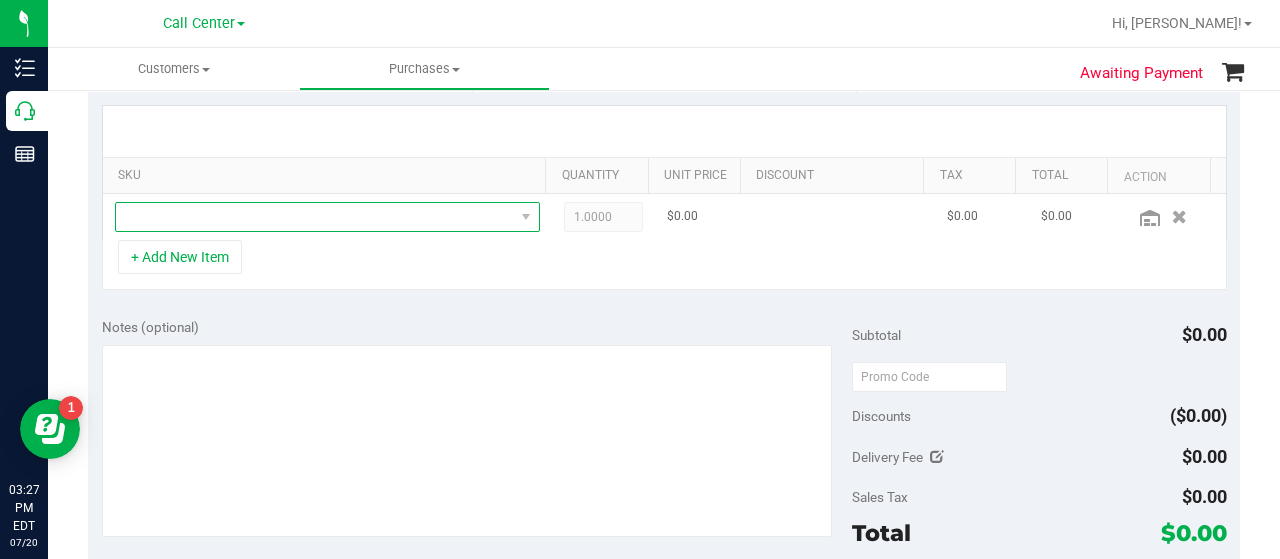 click at bounding box center [315, 217] 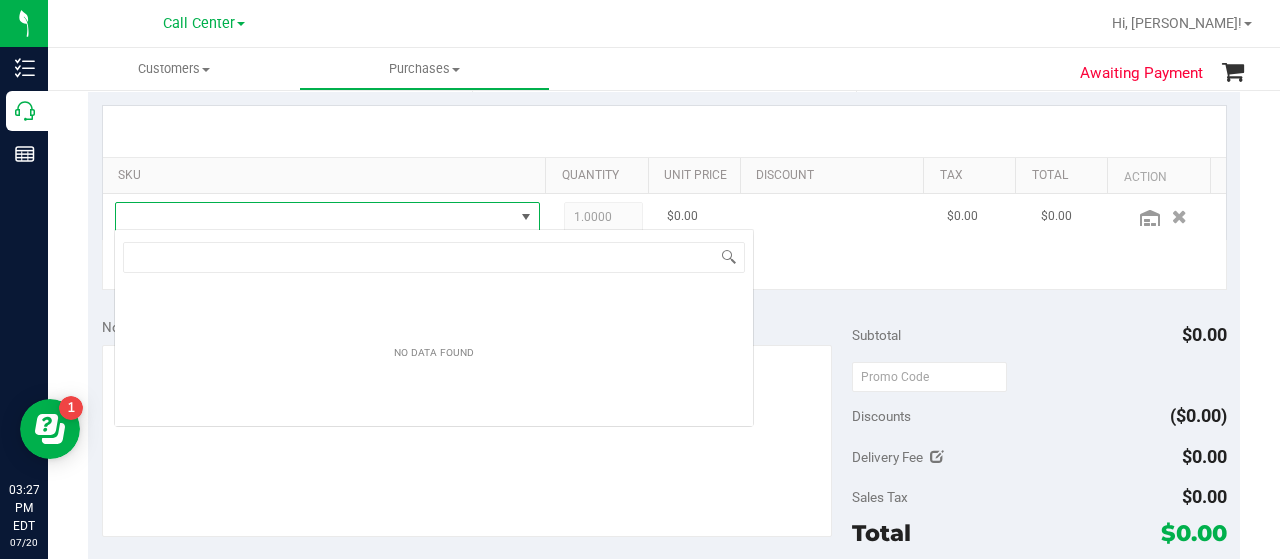 scroll, scrollTop: 99970, scrollLeft: 99586, axis: both 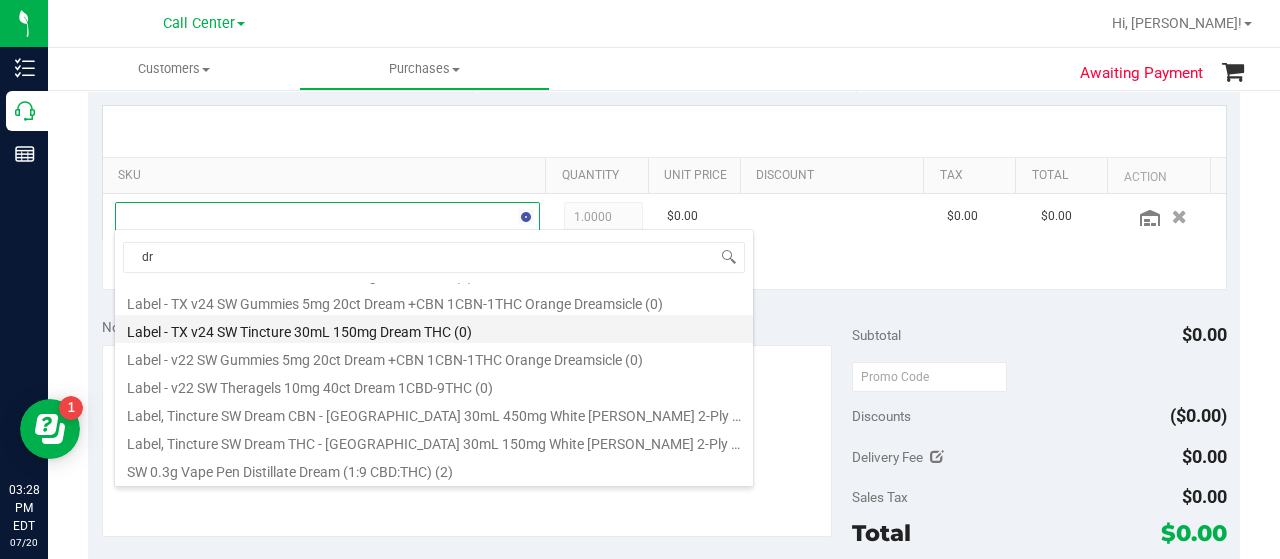 type on "d" 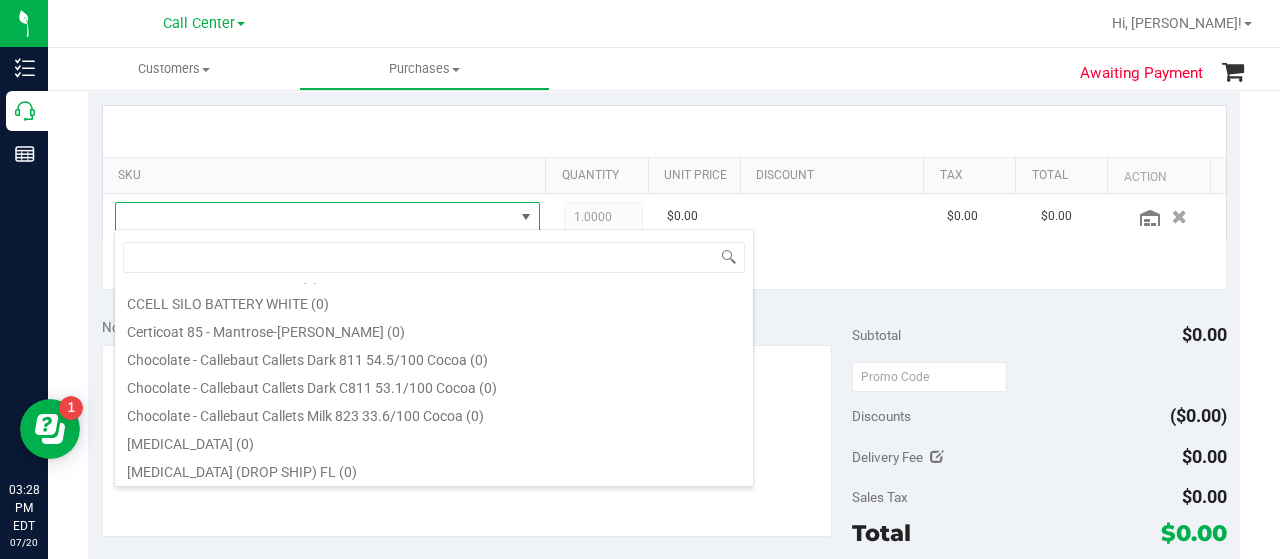 scroll, scrollTop: 0, scrollLeft: 0, axis: both 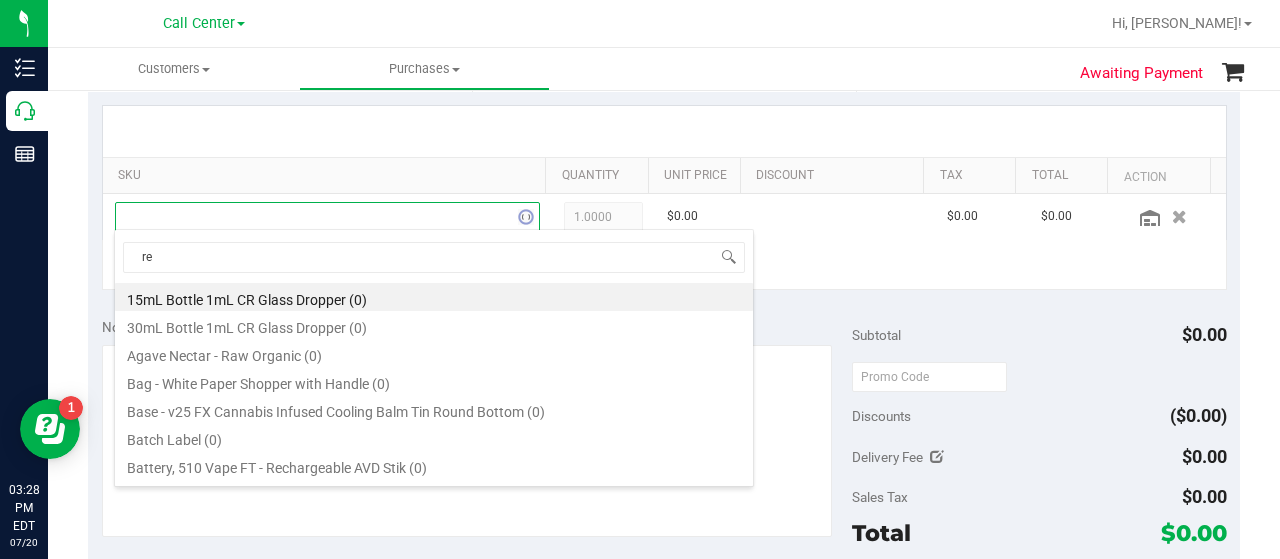 type on "r" 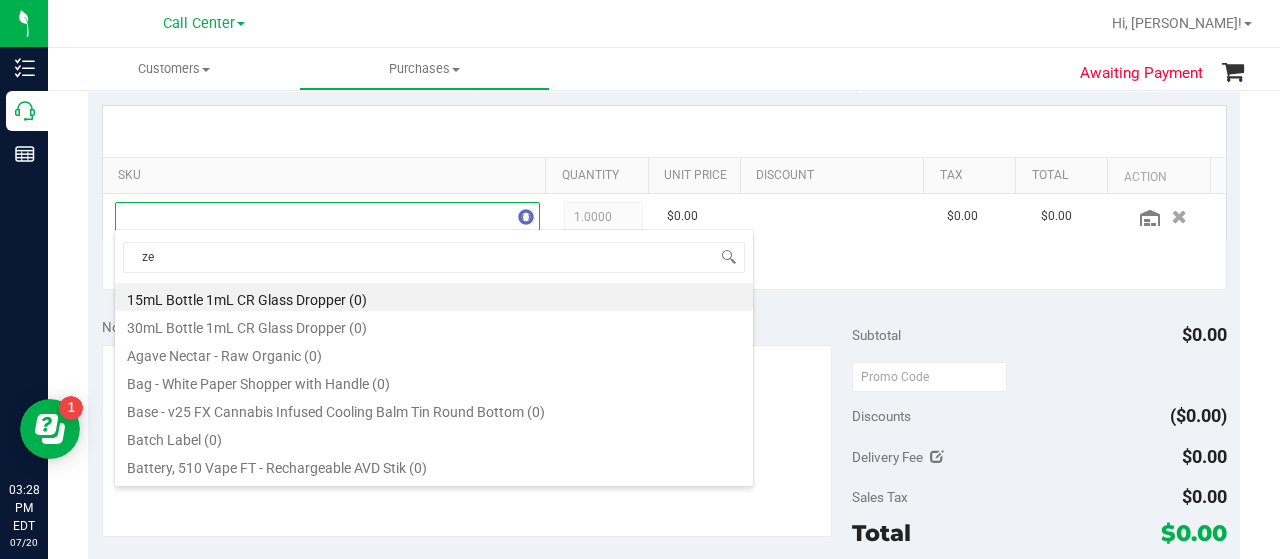 type on "[DEMOGRAPHIC_DATA]" 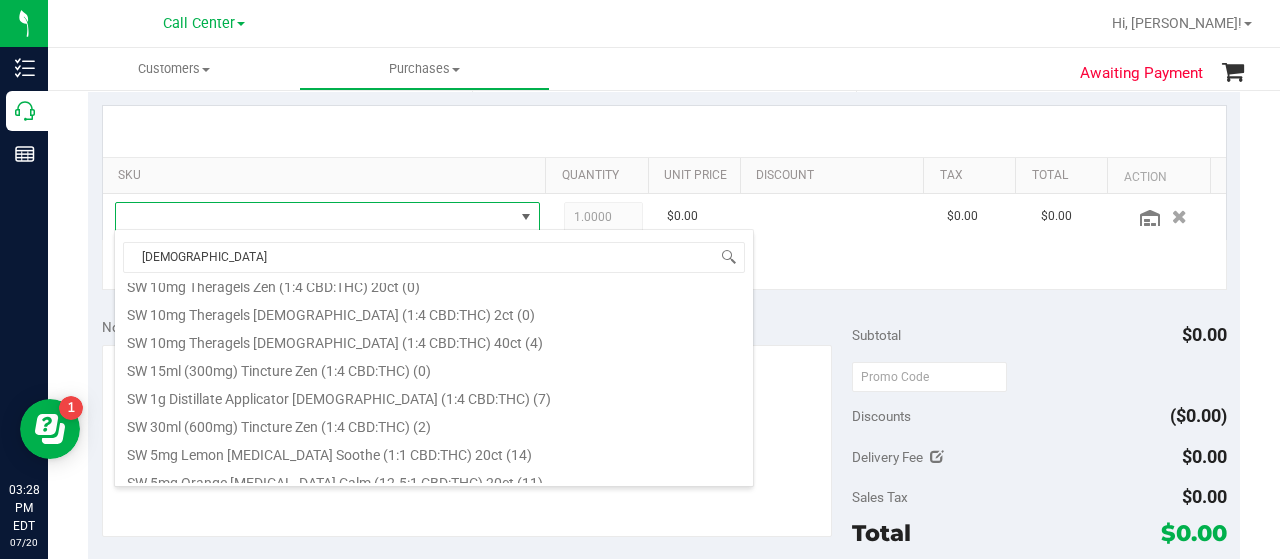 scroll, scrollTop: 658, scrollLeft: 0, axis: vertical 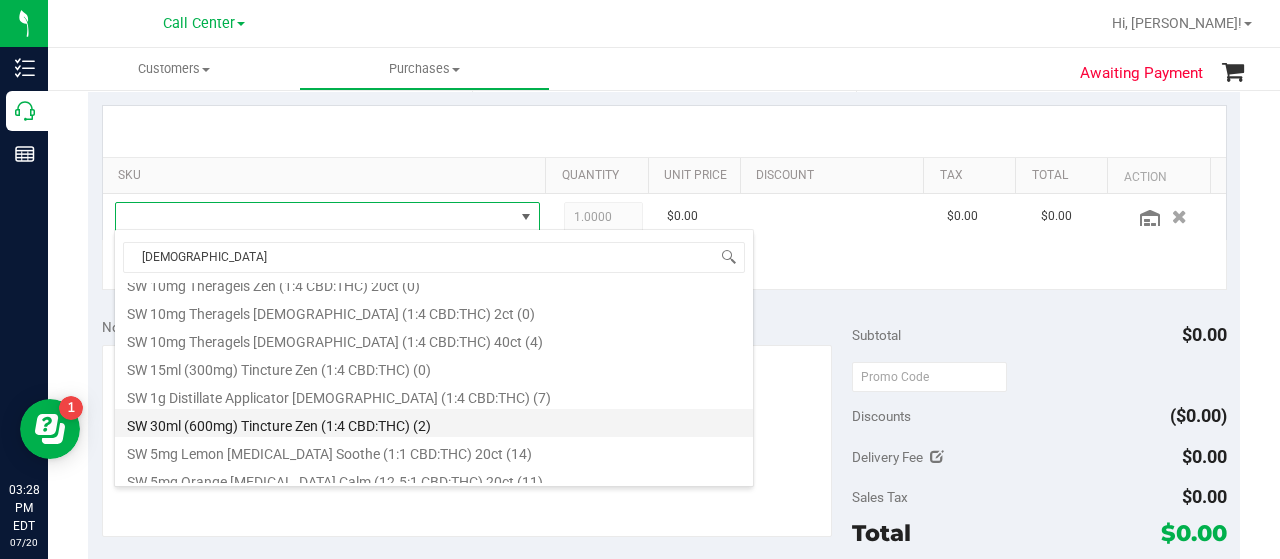click on "SW 30ml (600mg) Tincture Zen (1:4 CBD:THC) (2)" at bounding box center [434, 423] 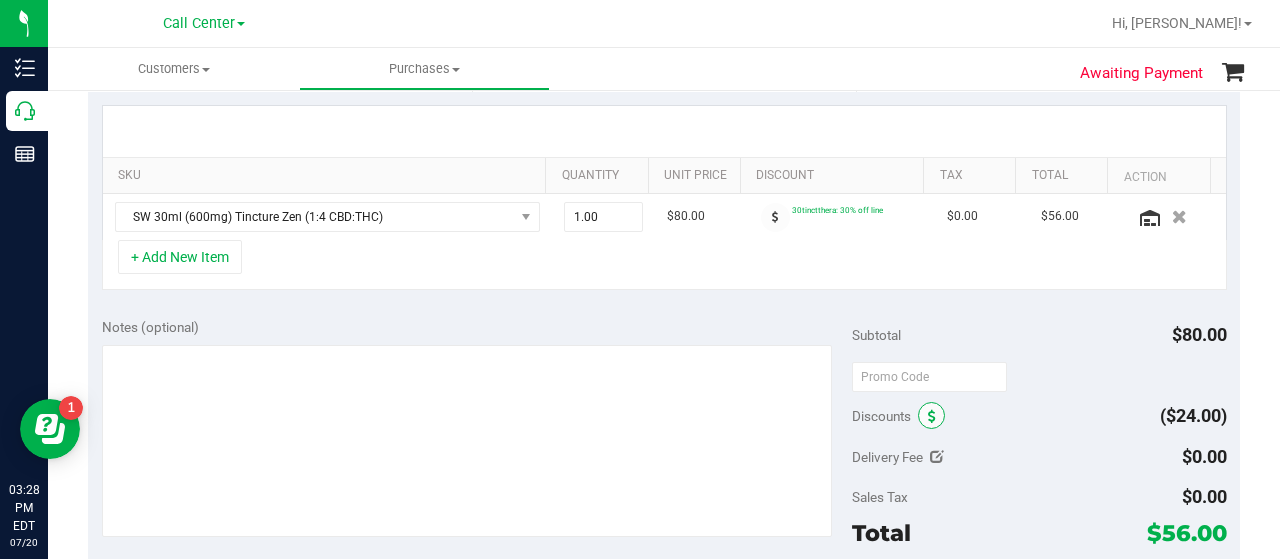 click at bounding box center (932, 417) 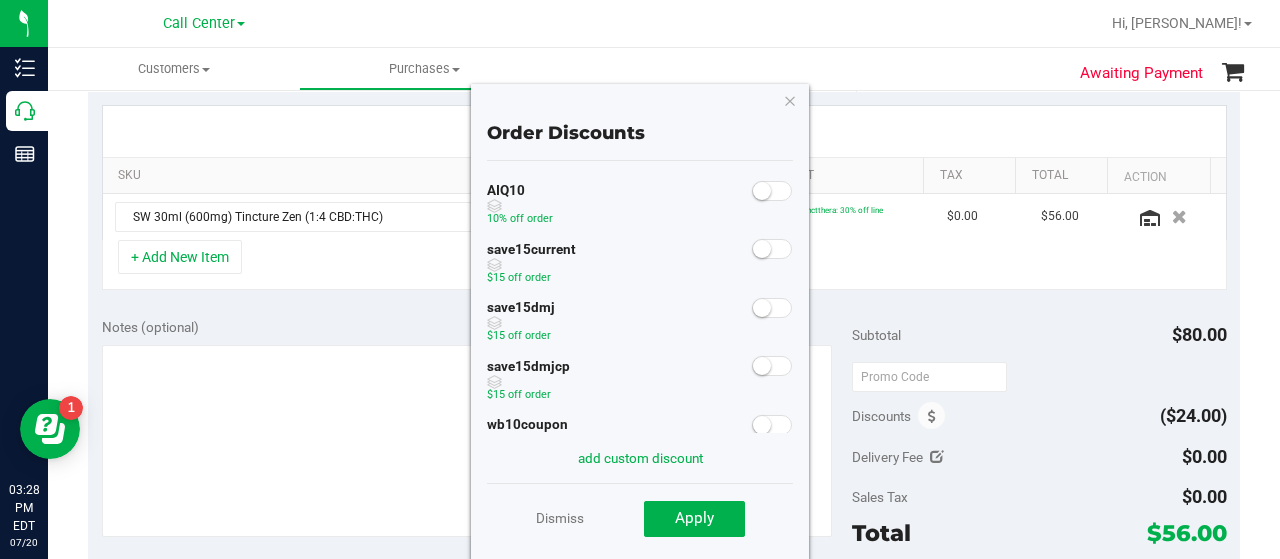click at bounding box center (762, 191) 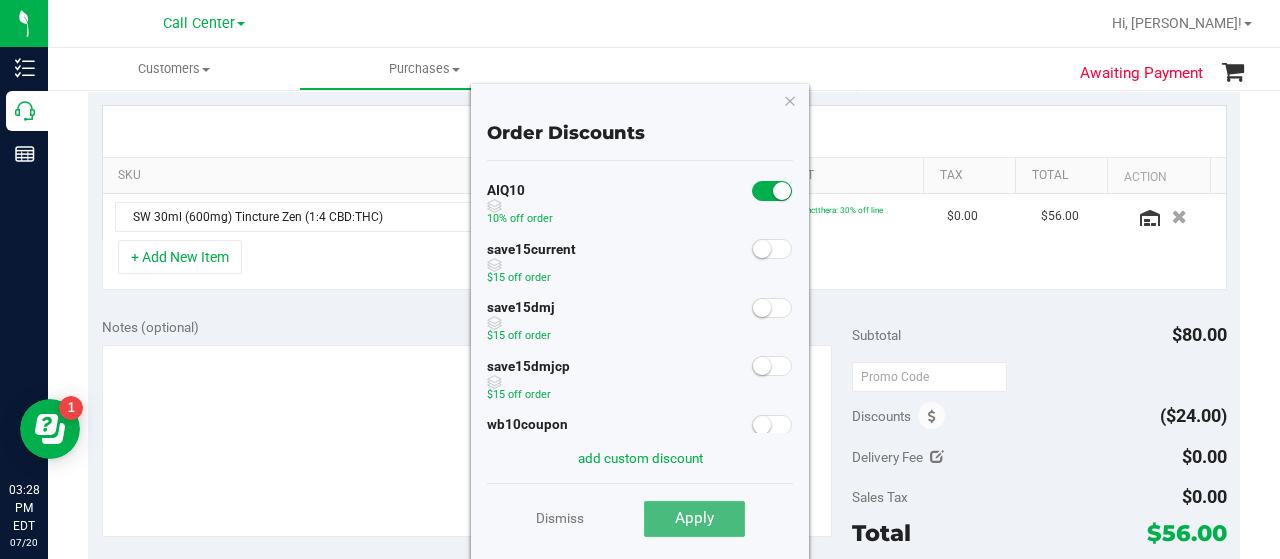 click on "Apply" at bounding box center [694, 518] 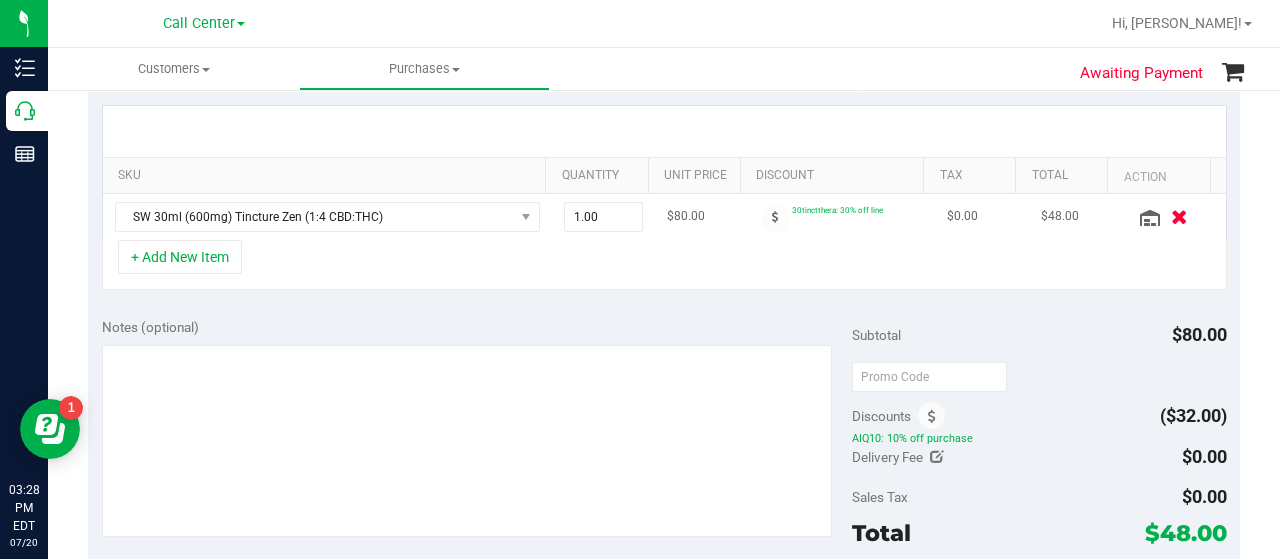 click at bounding box center (1179, 216) 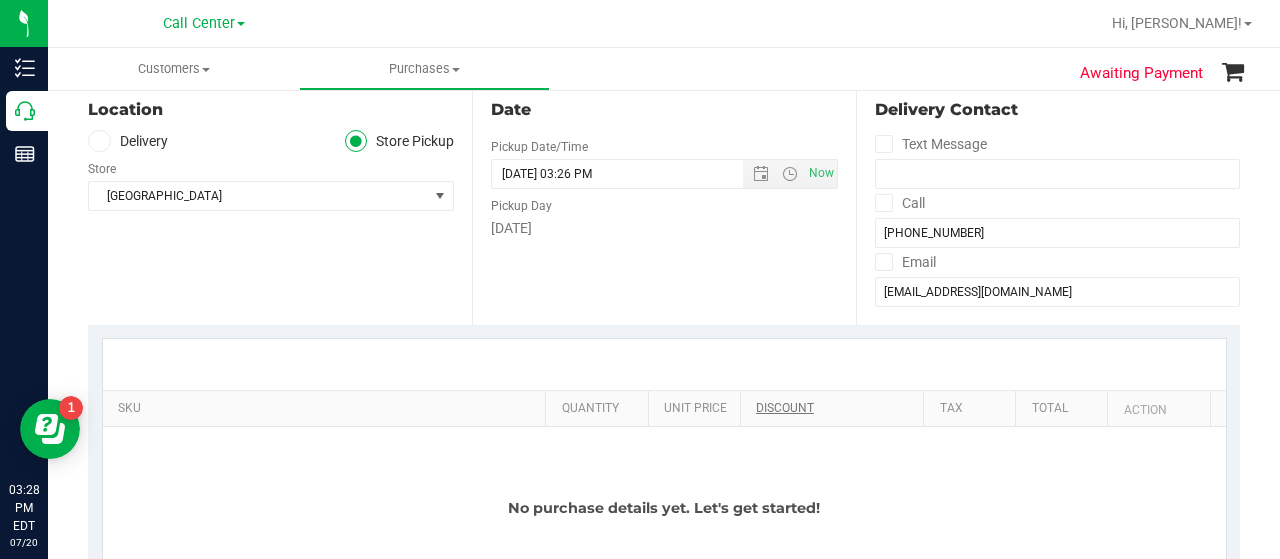 scroll, scrollTop: 168, scrollLeft: 0, axis: vertical 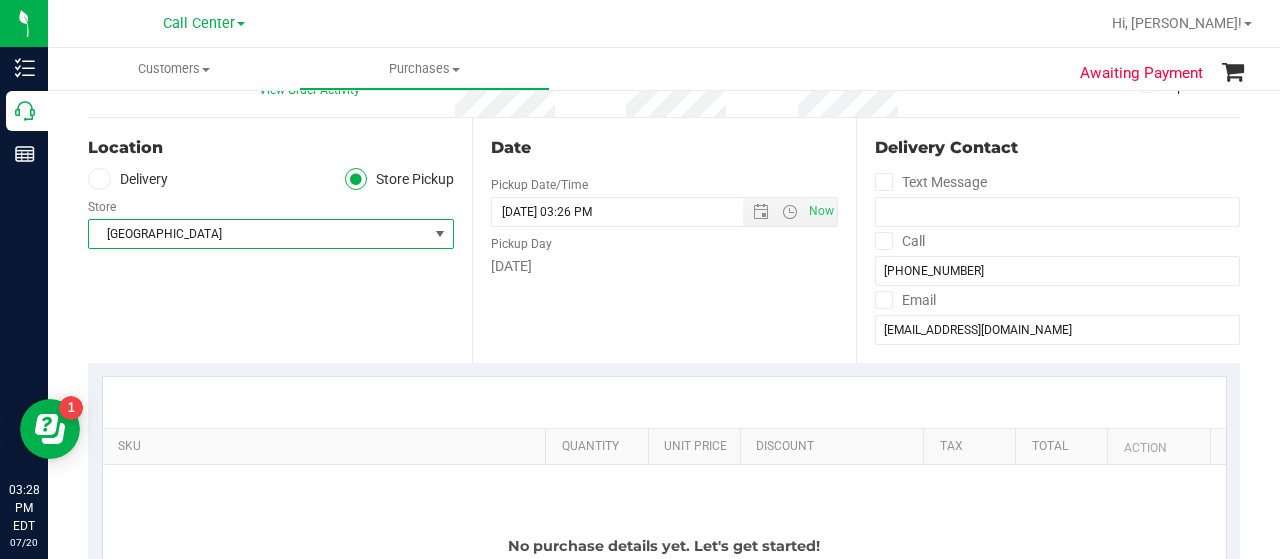 click at bounding box center (440, 234) 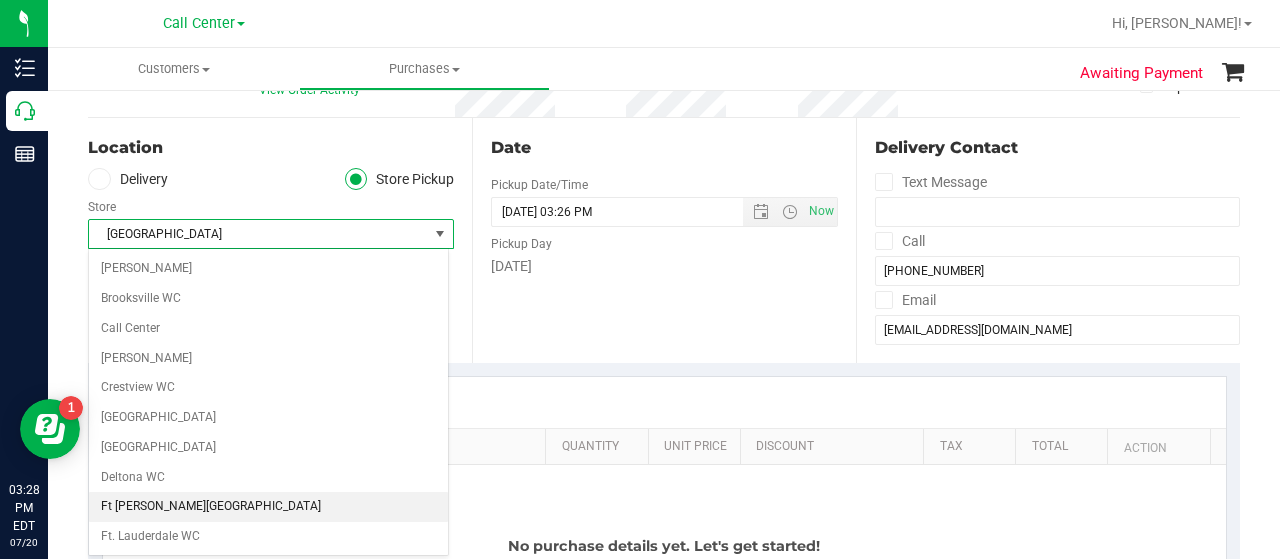 scroll, scrollTop: 86, scrollLeft: 0, axis: vertical 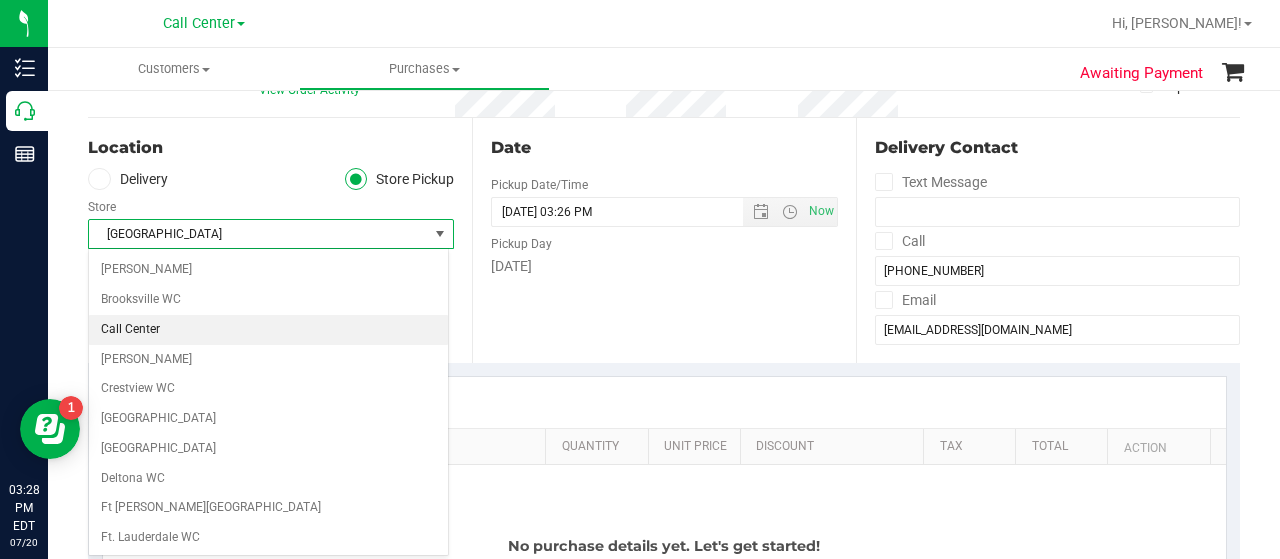 click on "Call Center" at bounding box center (268, 330) 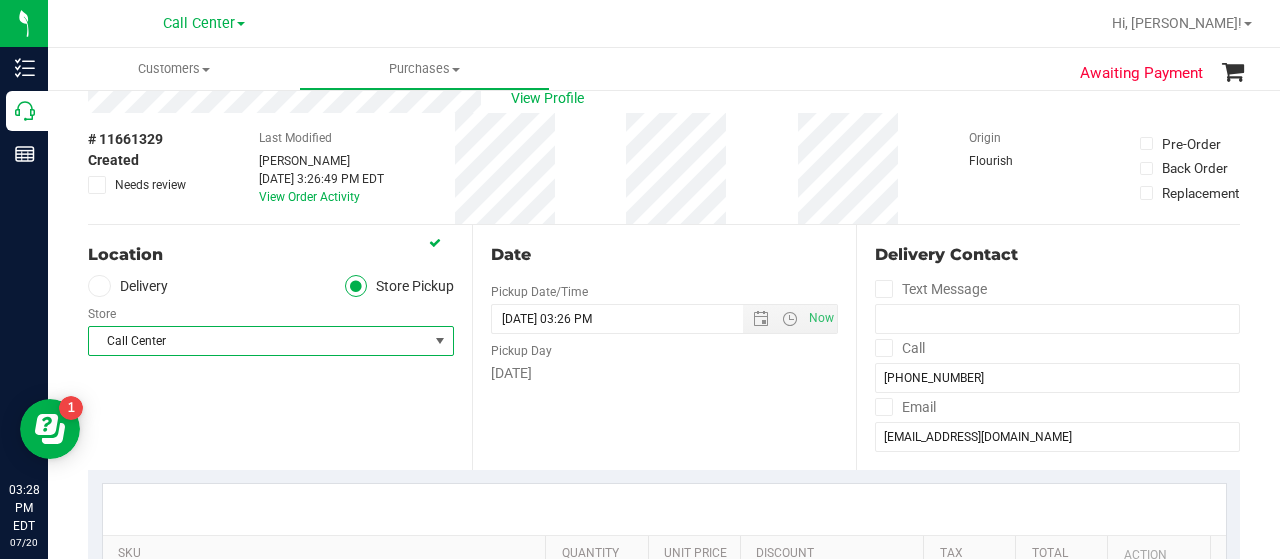 scroll, scrollTop: 0, scrollLeft: 0, axis: both 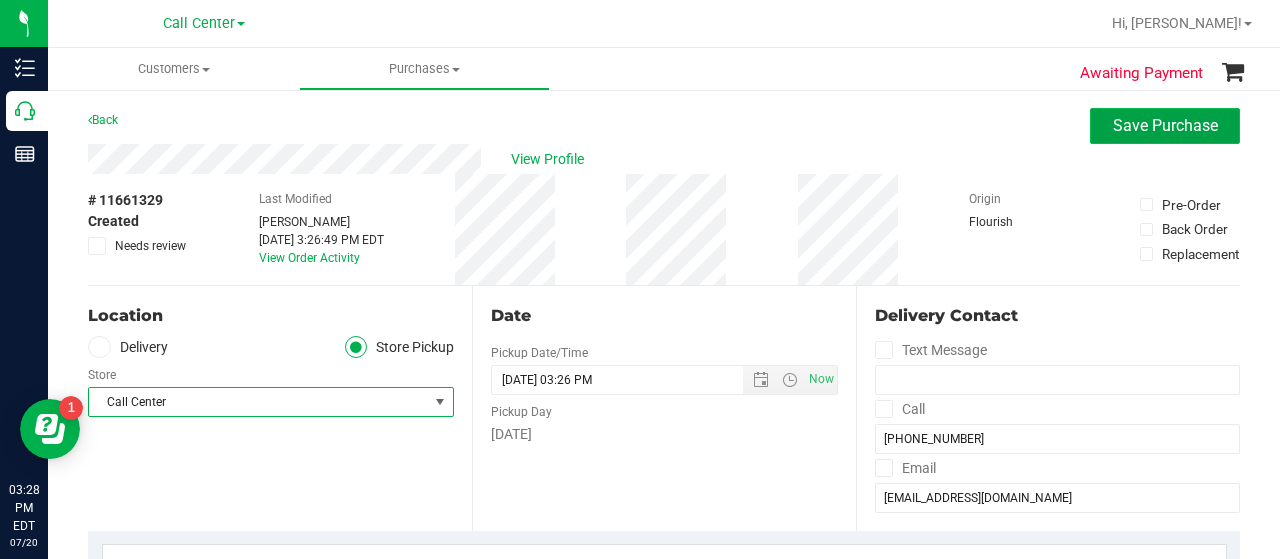 click on "Save Purchase" at bounding box center [1165, 125] 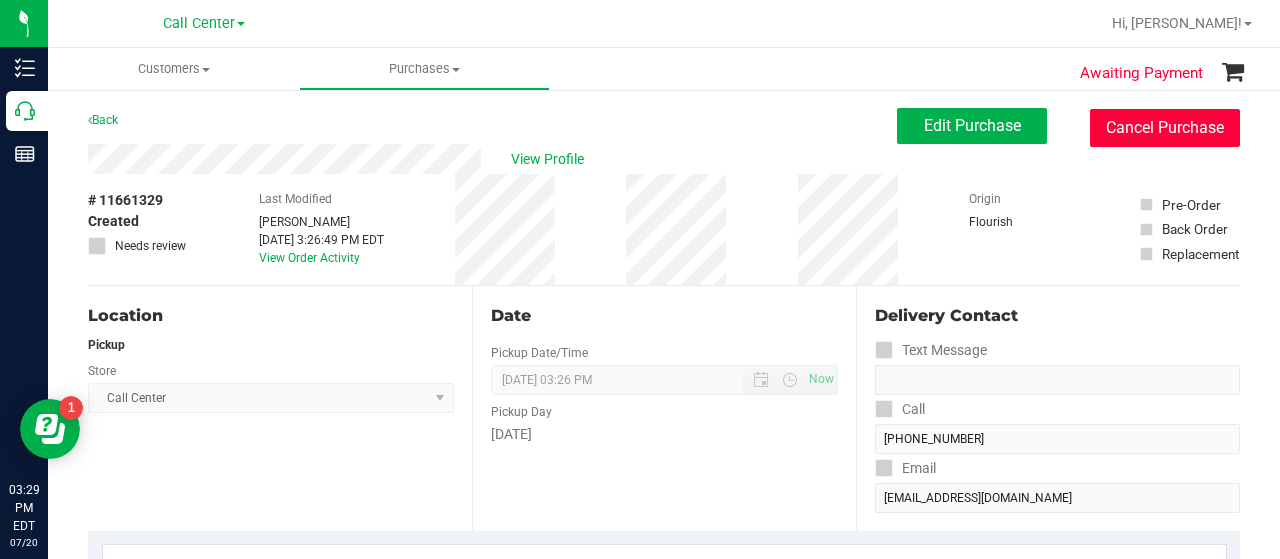 click on "Cancel Purchase" at bounding box center (1165, 128) 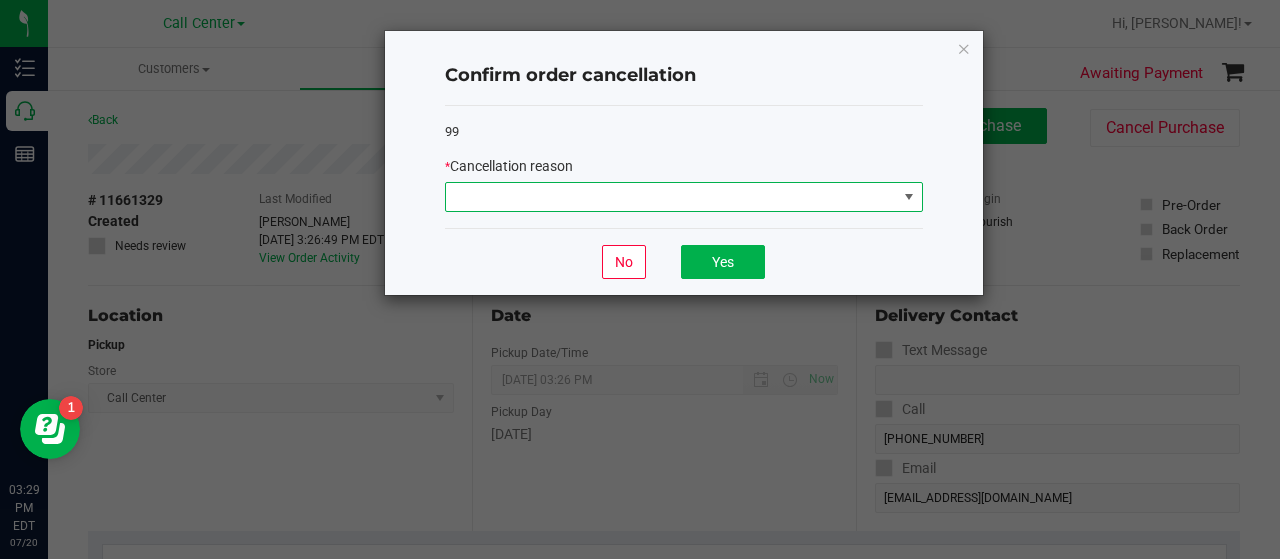 click at bounding box center (909, 197) 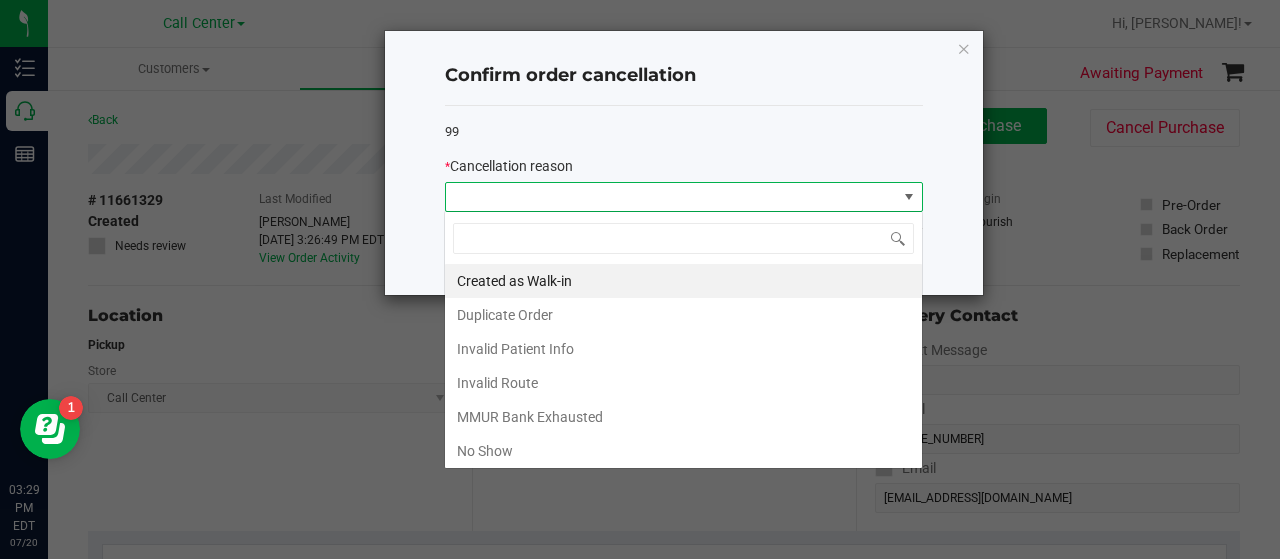 scroll, scrollTop: 99970, scrollLeft: 99521, axis: both 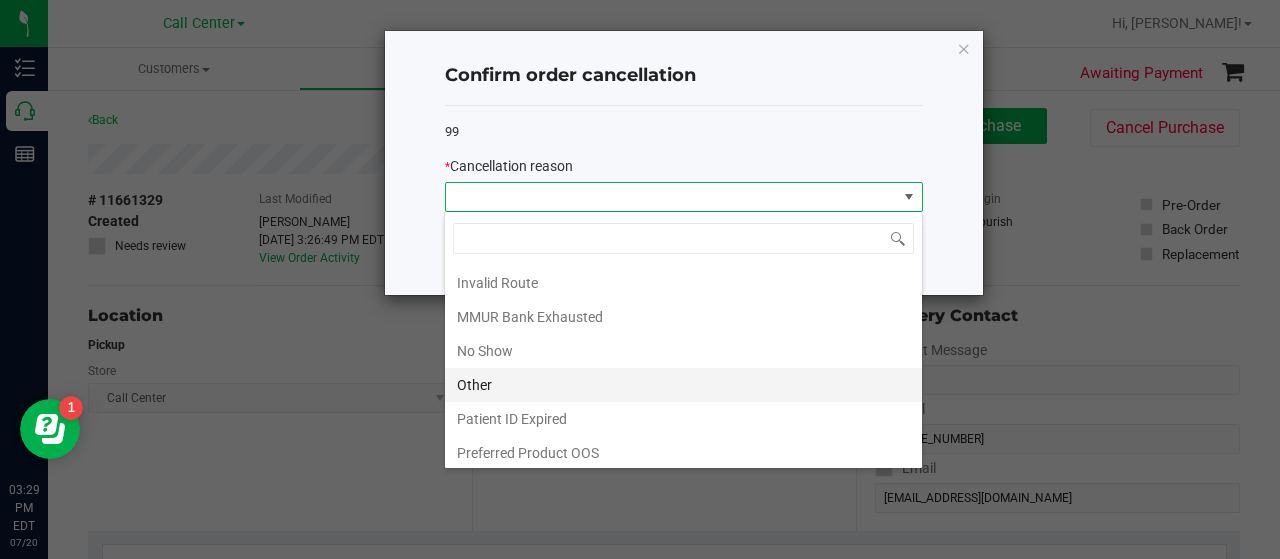 click on "Other" at bounding box center (683, 385) 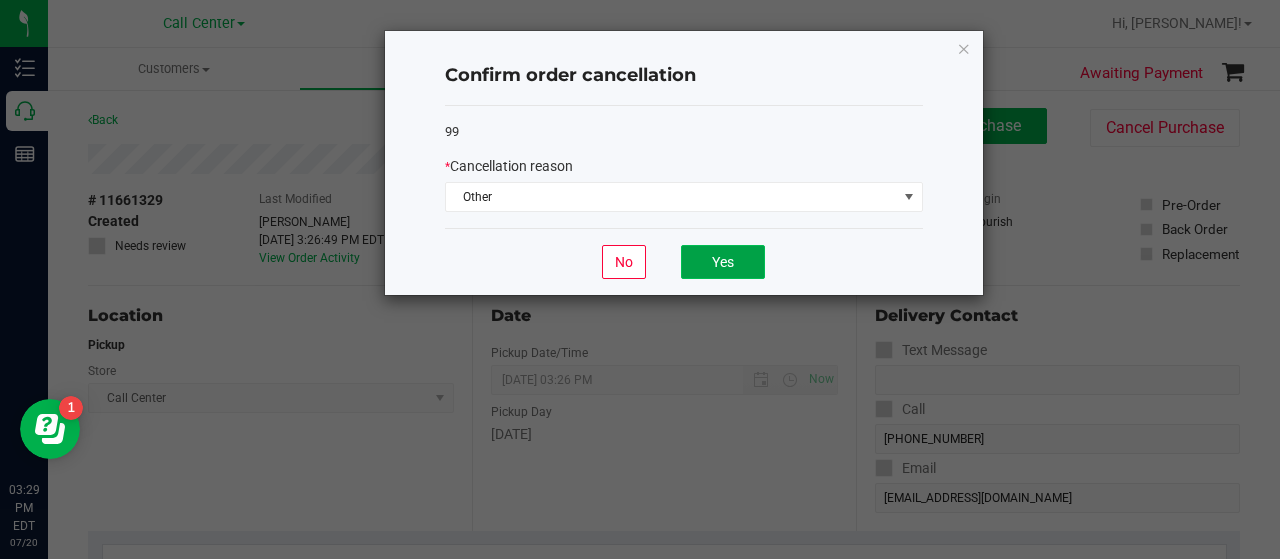 click on "Yes" 